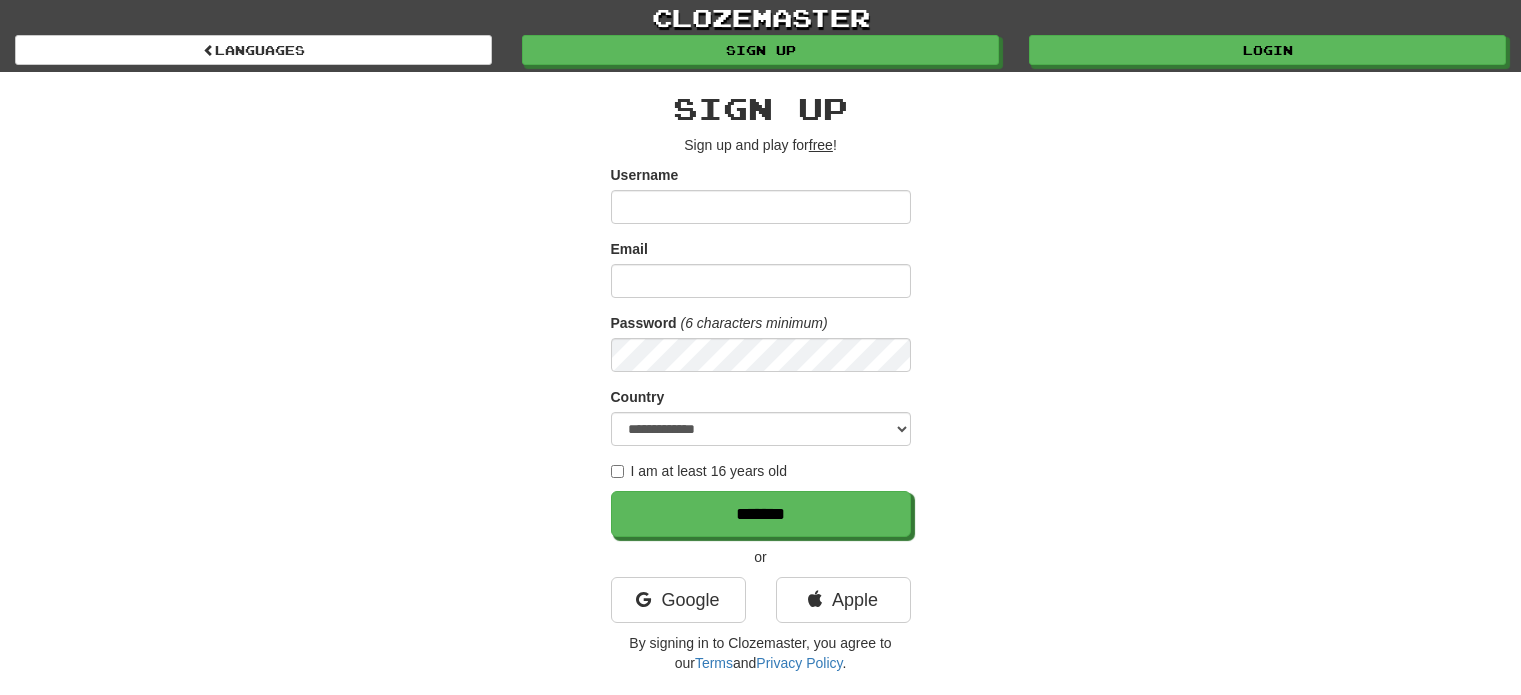 scroll, scrollTop: 0, scrollLeft: 0, axis: both 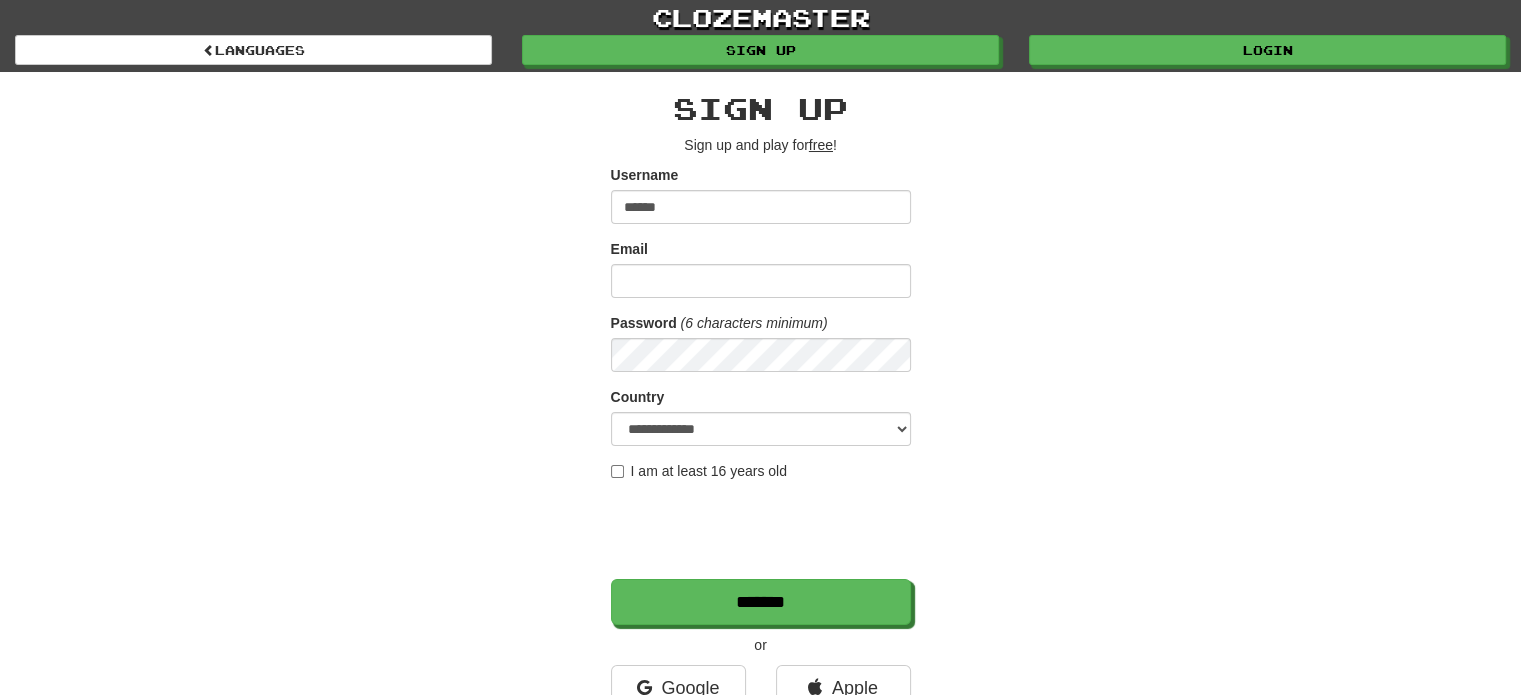 type on "******" 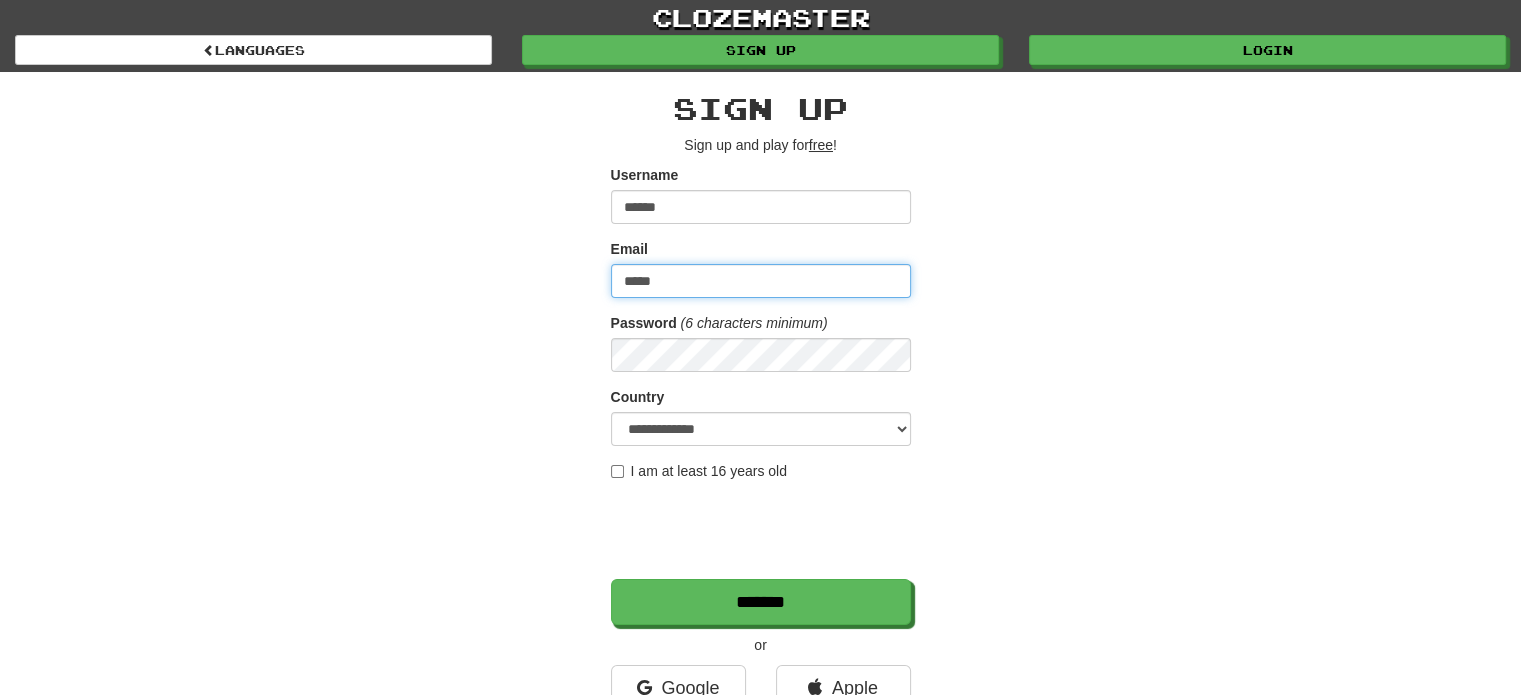type on "**********" 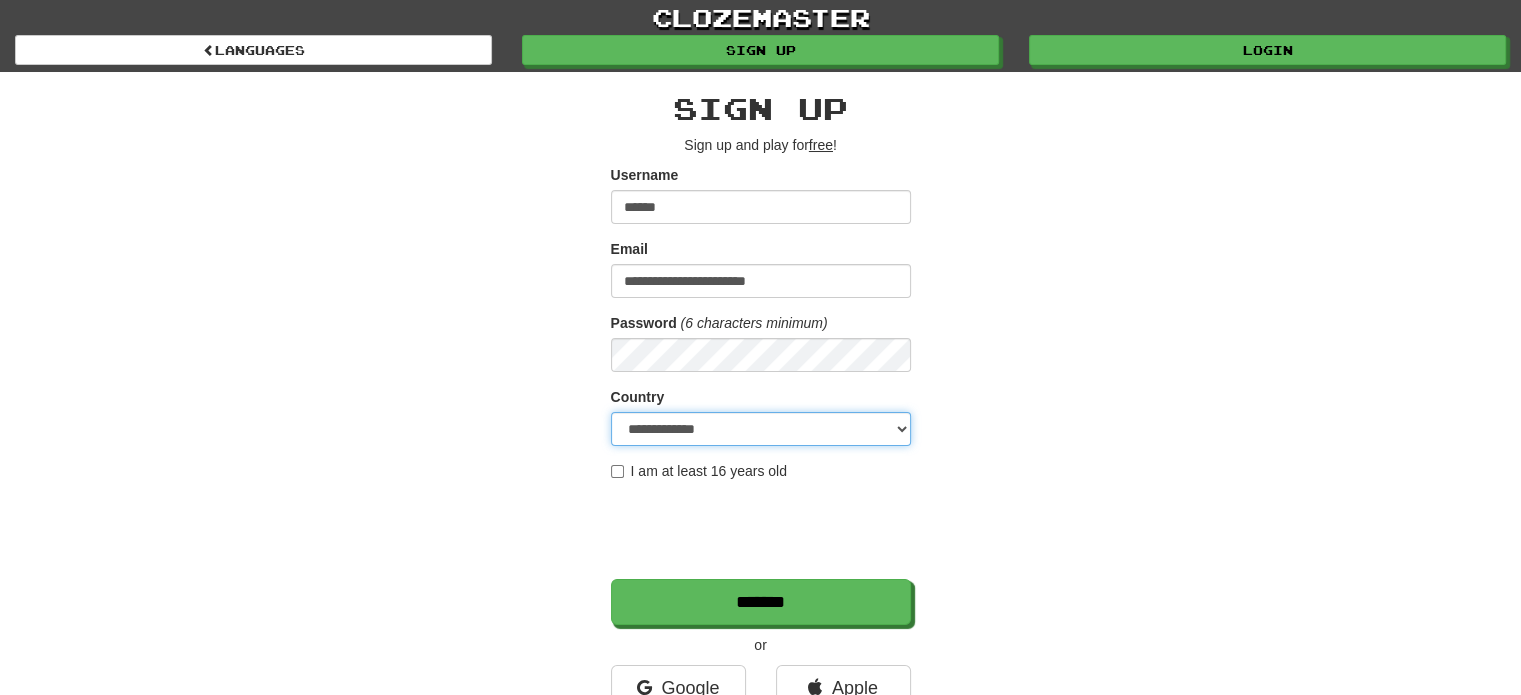 select on "**" 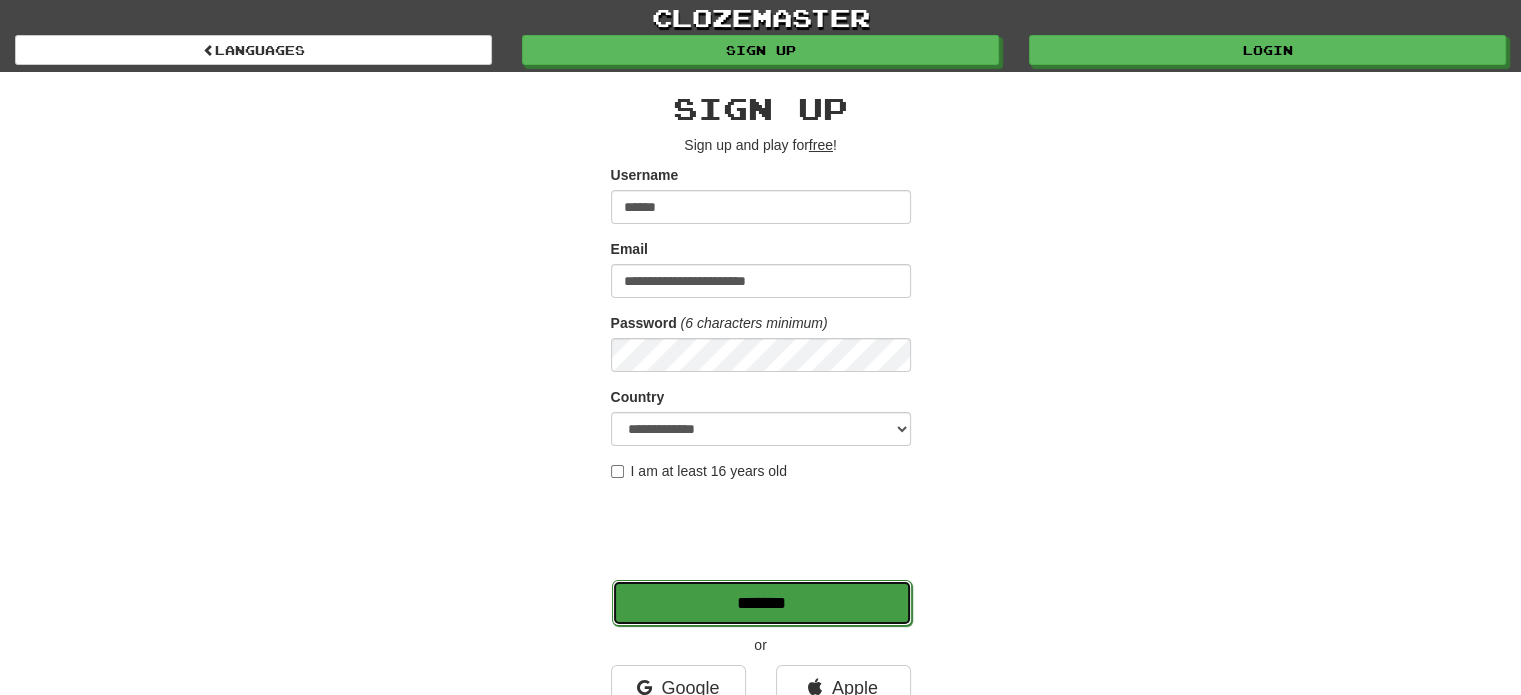 click on "*******" at bounding box center [762, 603] 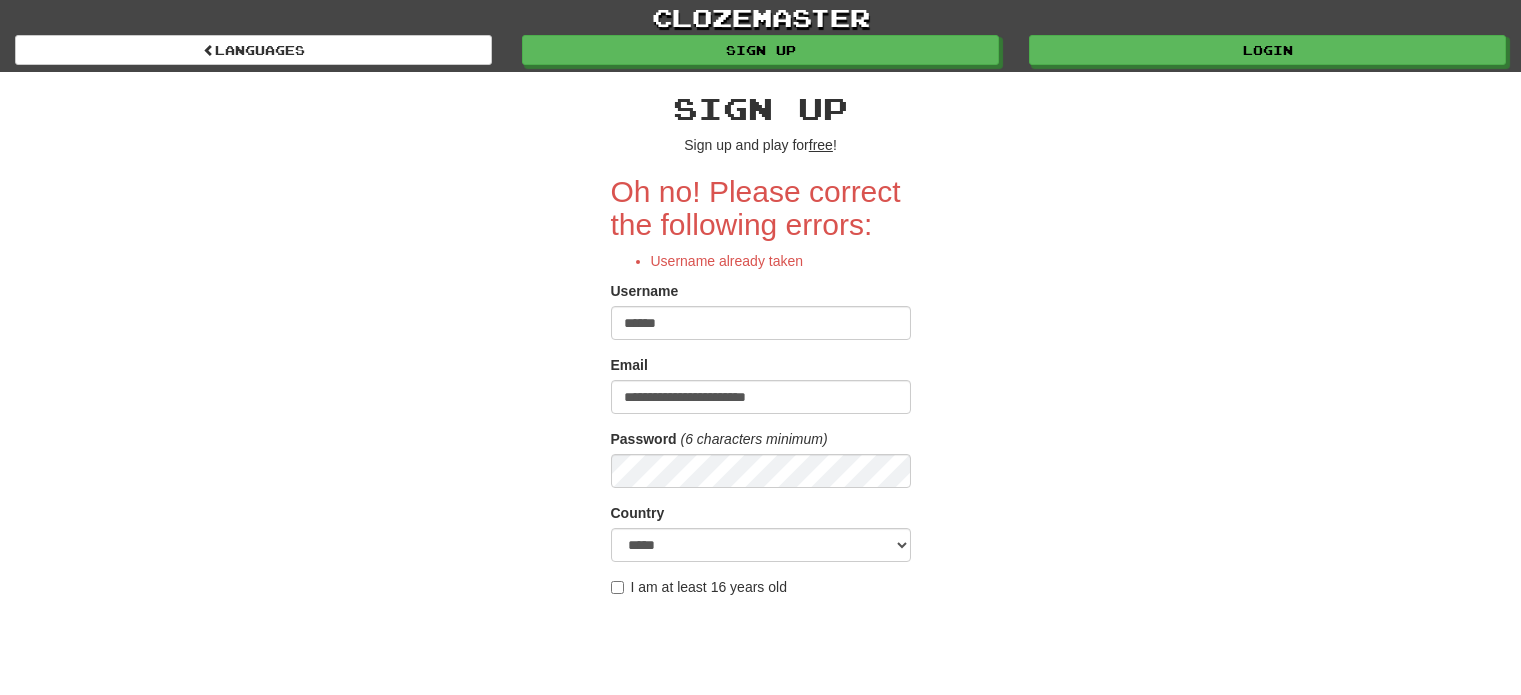scroll, scrollTop: 0, scrollLeft: 0, axis: both 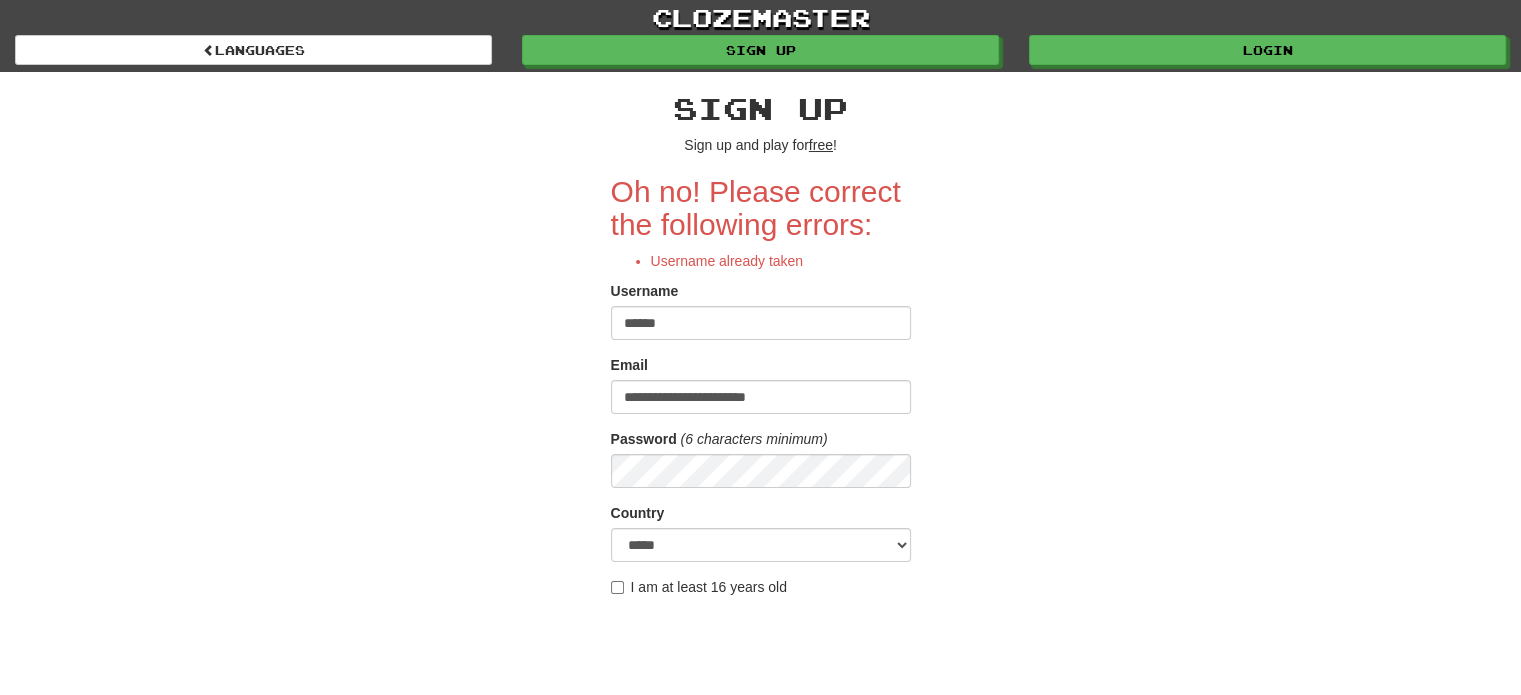 click on "******" at bounding box center (761, 323) 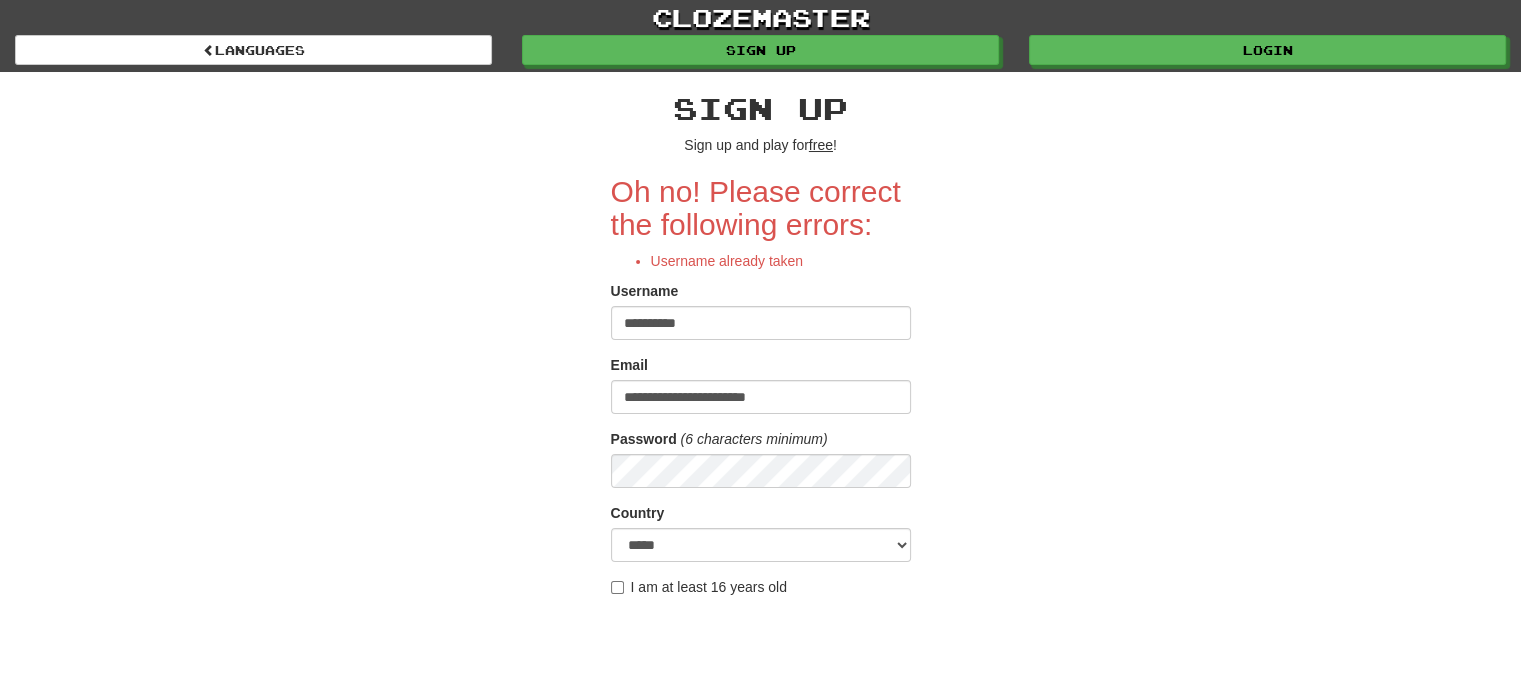 type on "**********" 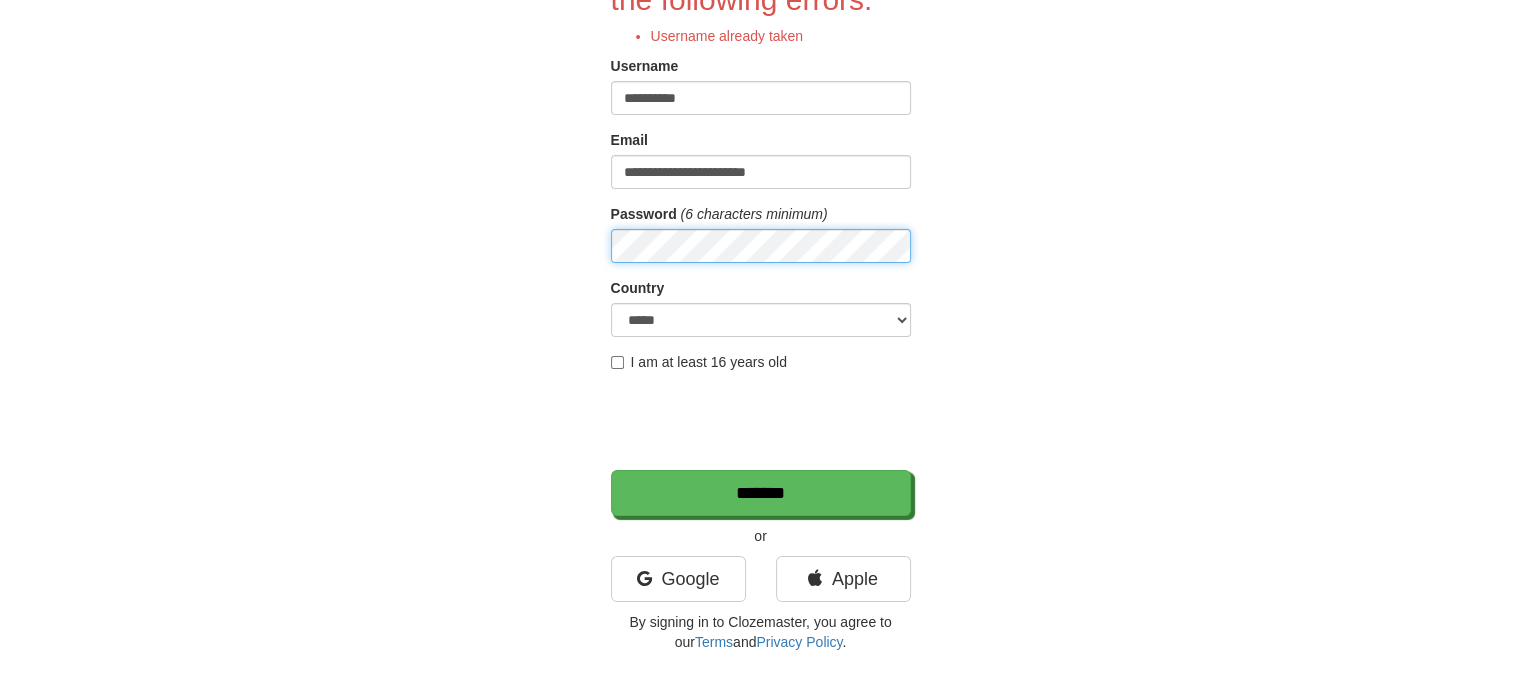 scroll, scrollTop: 385, scrollLeft: 0, axis: vertical 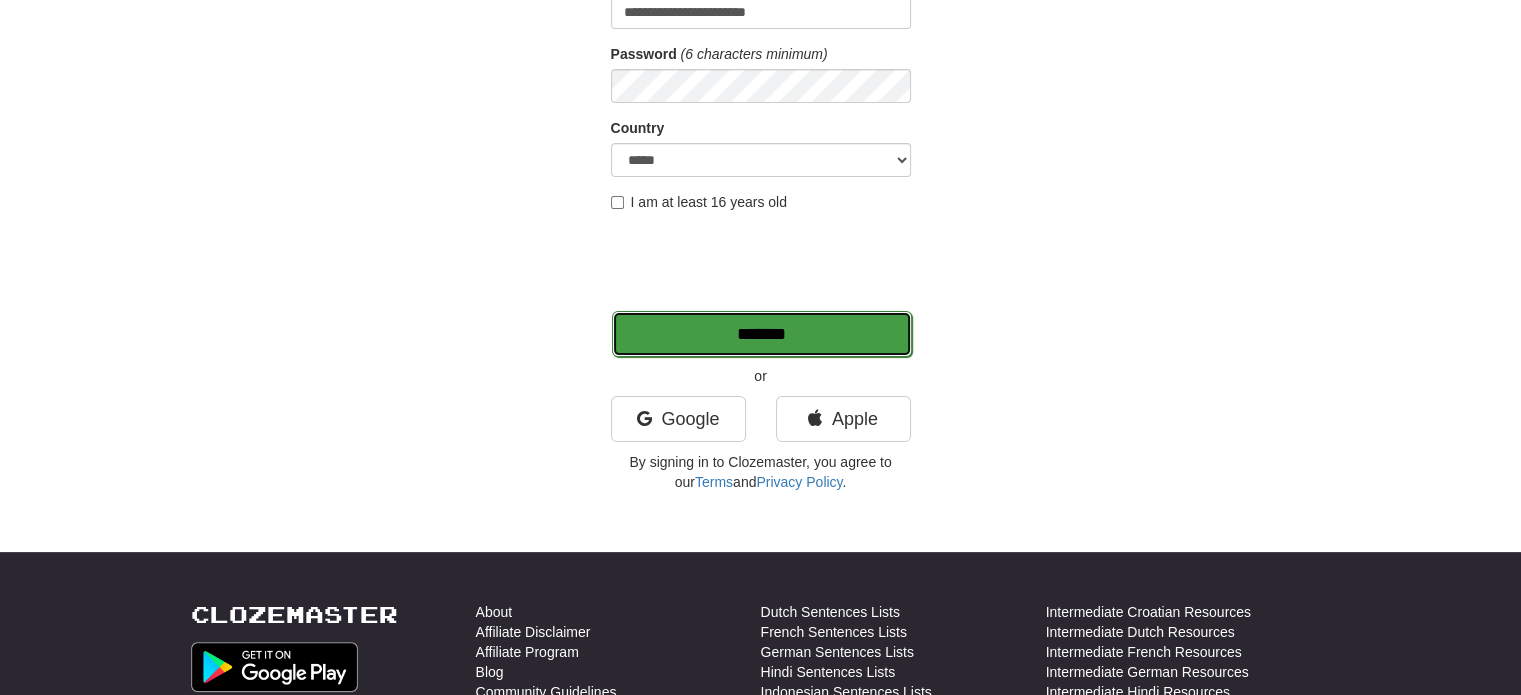 click on "*******" at bounding box center (762, 334) 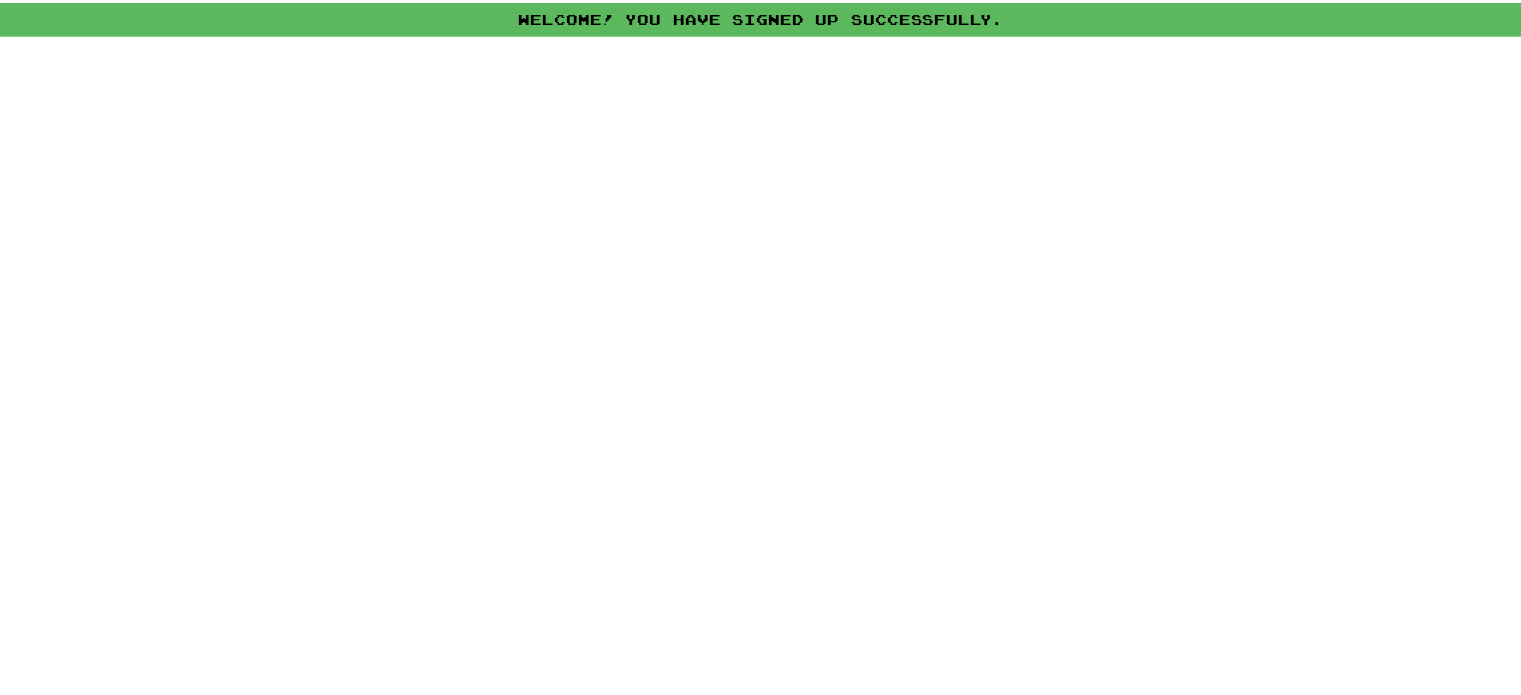 scroll, scrollTop: 0, scrollLeft: 0, axis: both 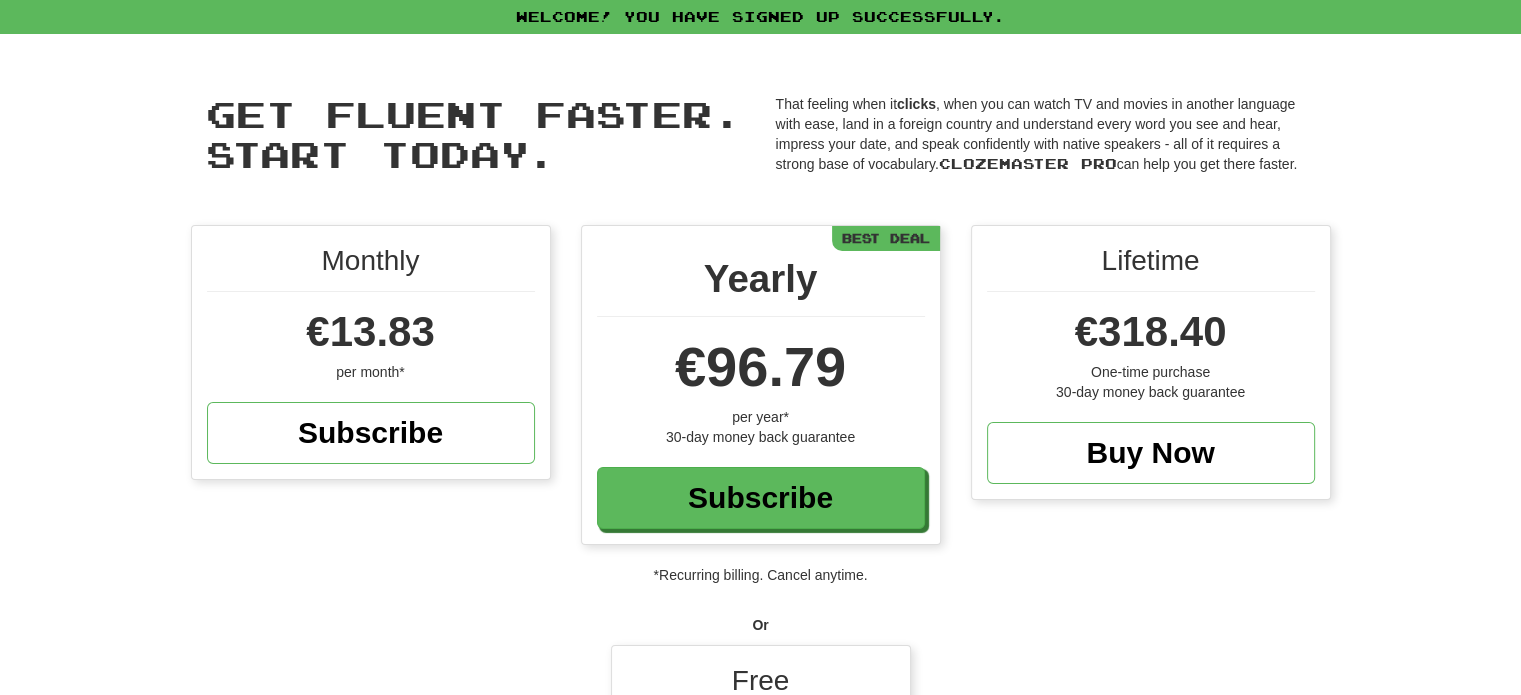 click on "Free" at bounding box center (761, 686) 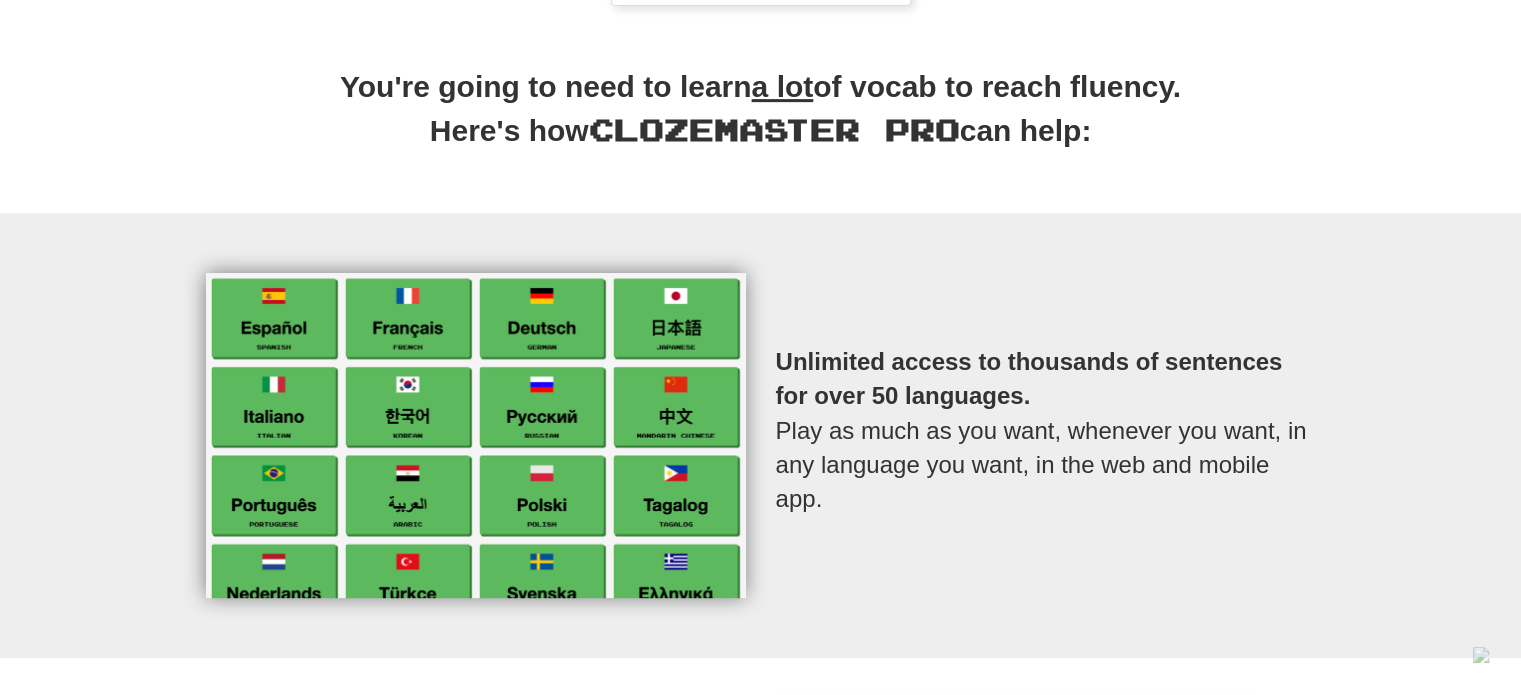 scroll, scrollTop: 828, scrollLeft: 0, axis: vertical 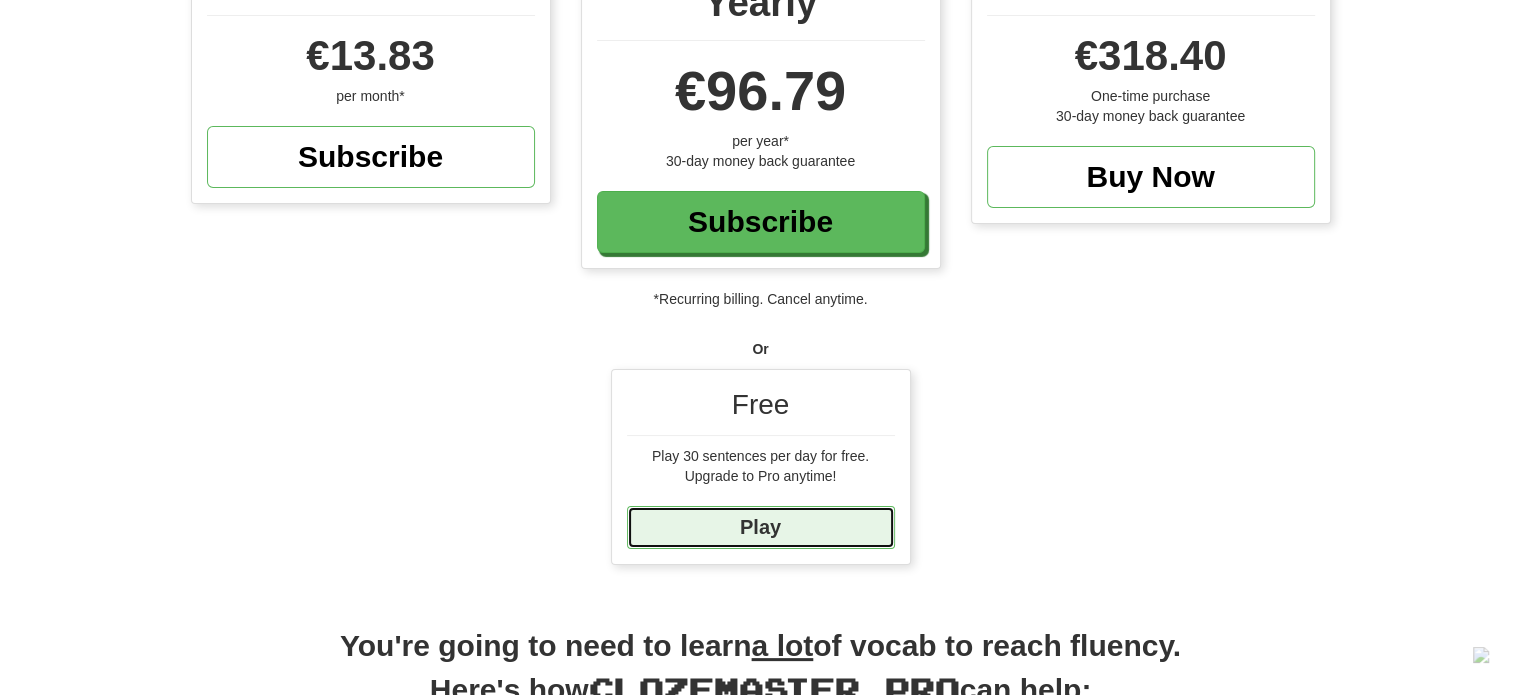 click on "Play" at bounding box center [761, 527] 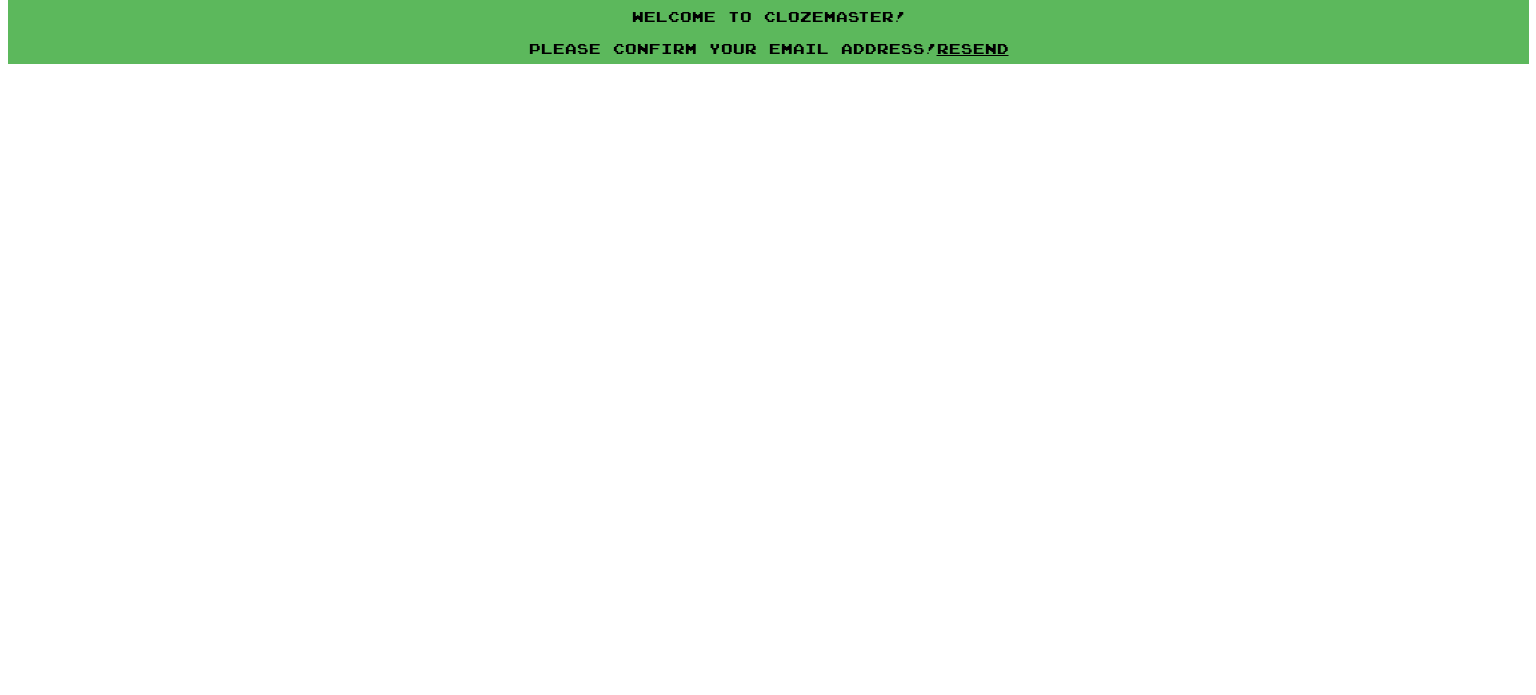 scroll, scrollTop: 0, scrollLeft: 0, axis: both 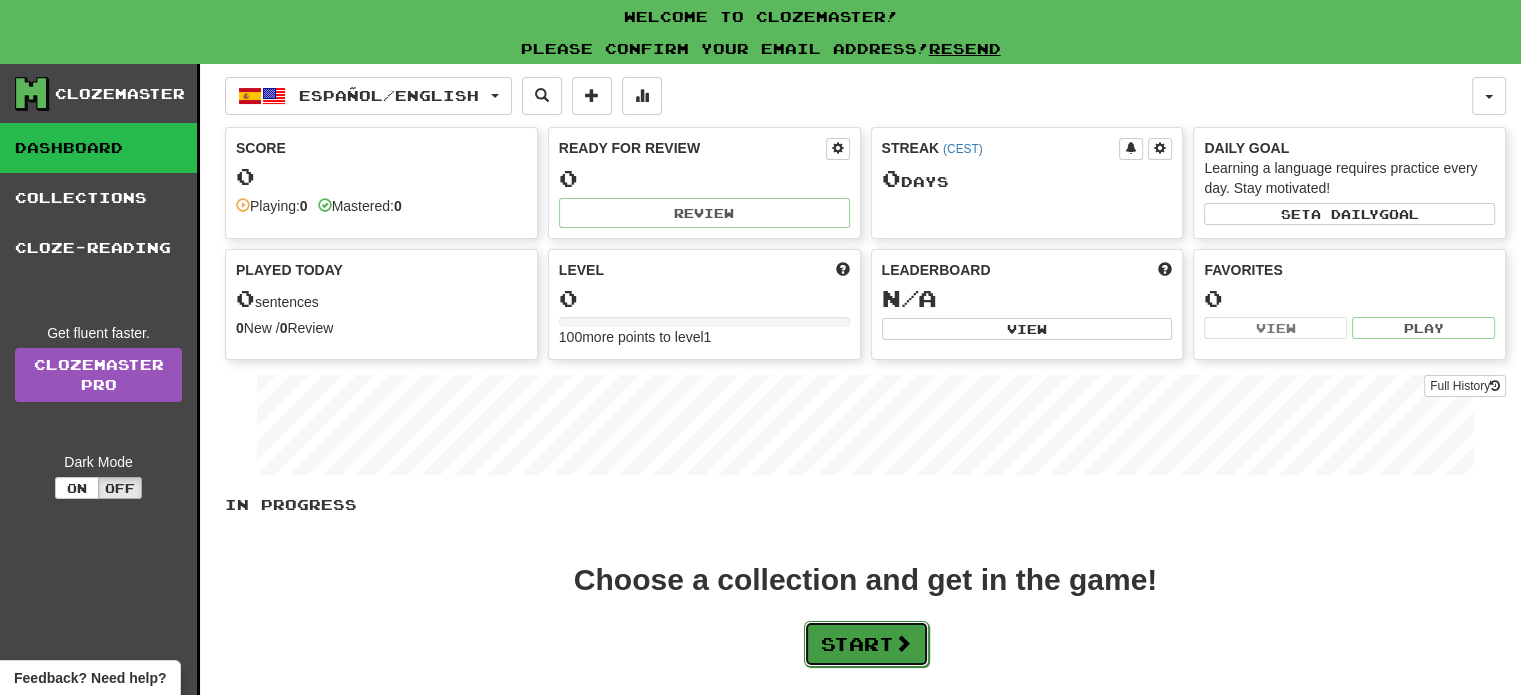 click on "Start" at bounding box center (866, 644) 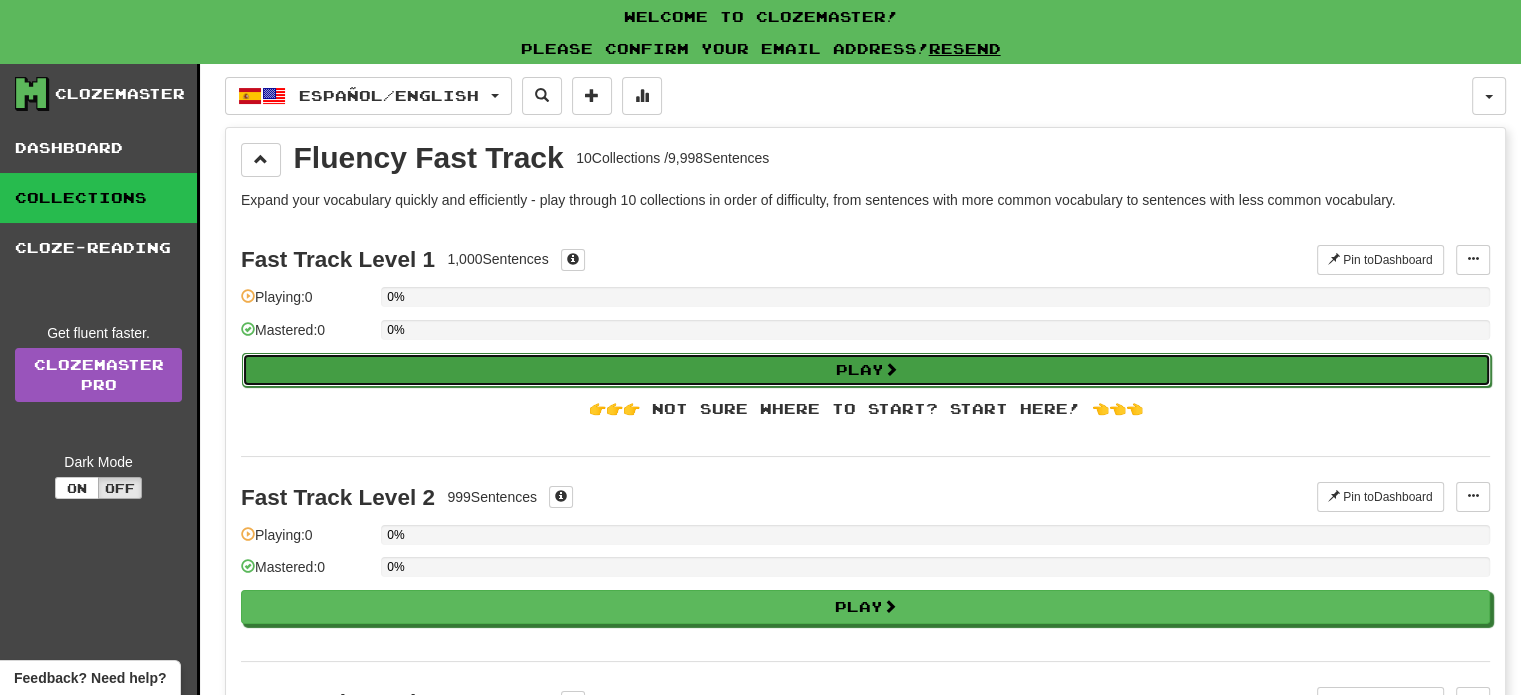 click on "Play" at bounding box center (866, 370) 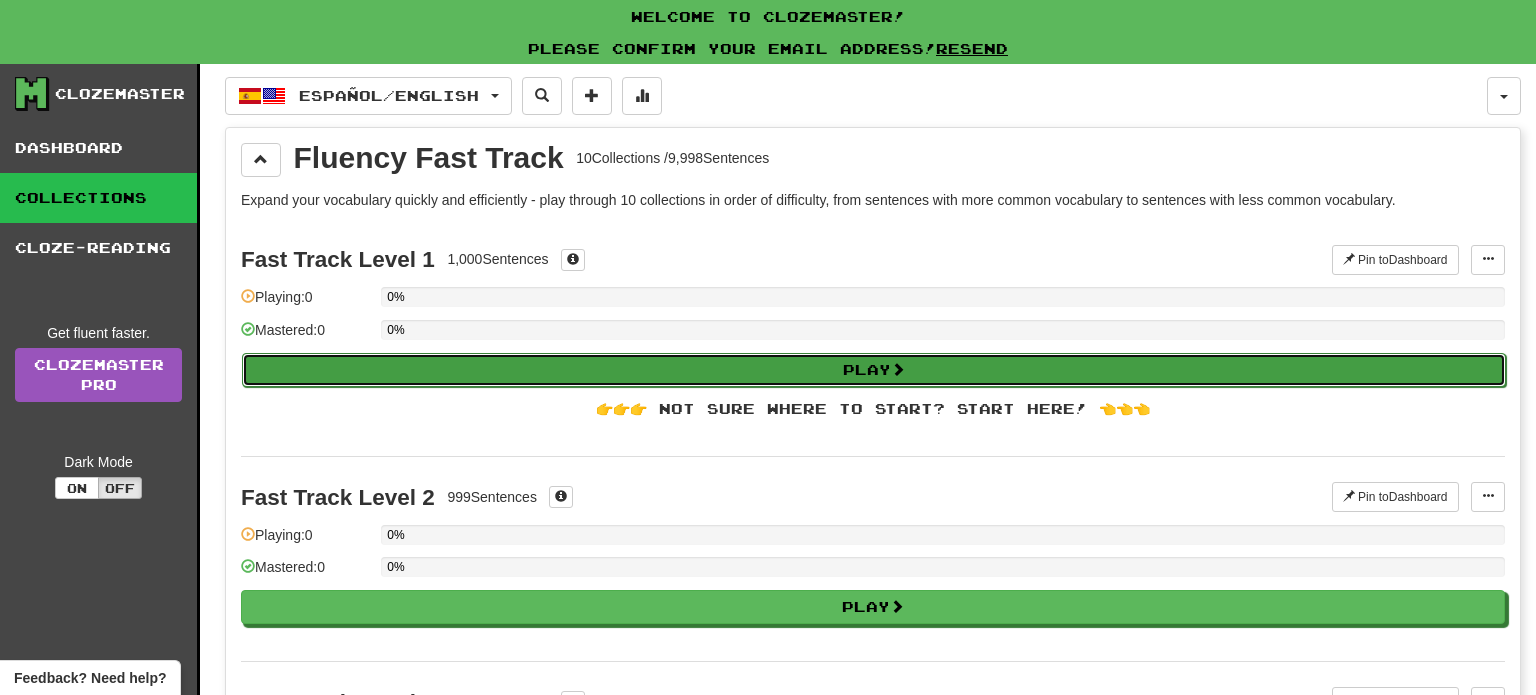 select on "**" 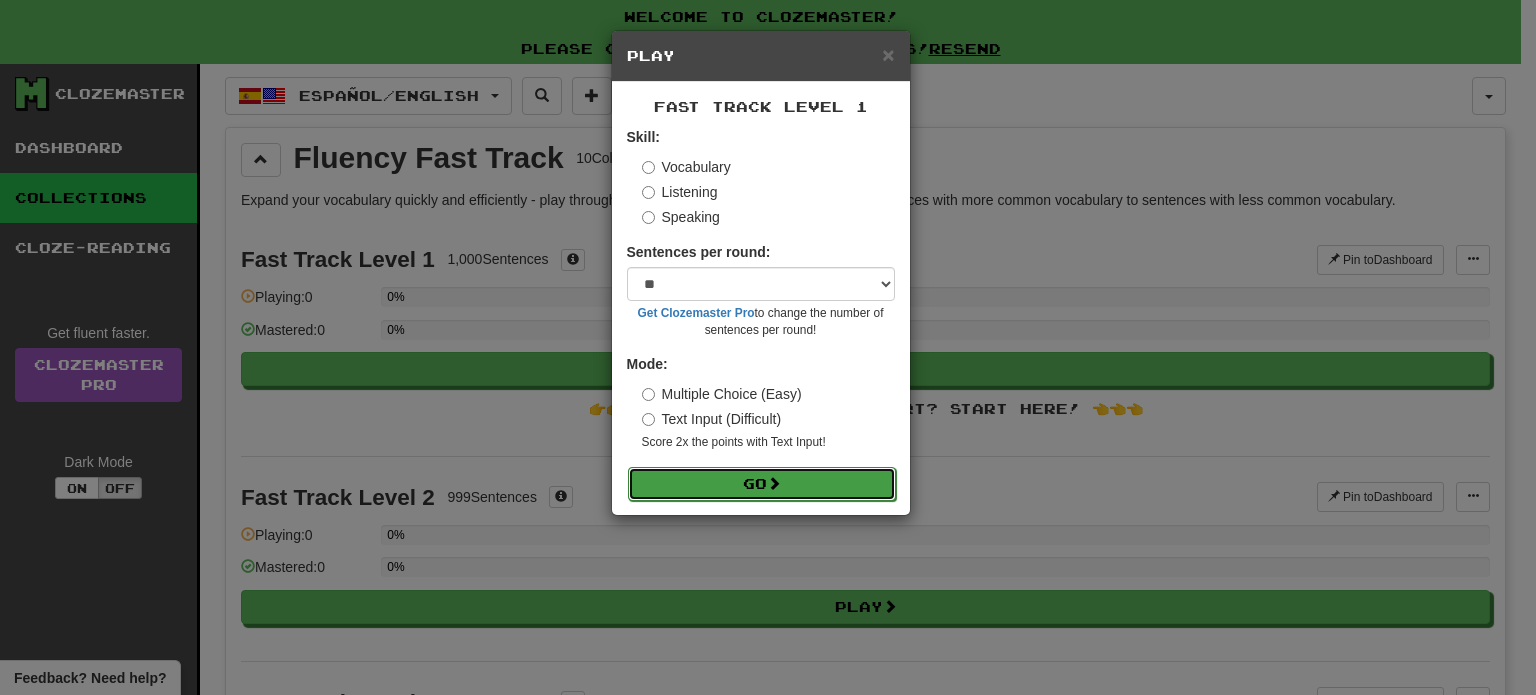 click on "Go" at bounding box center (762, 484) 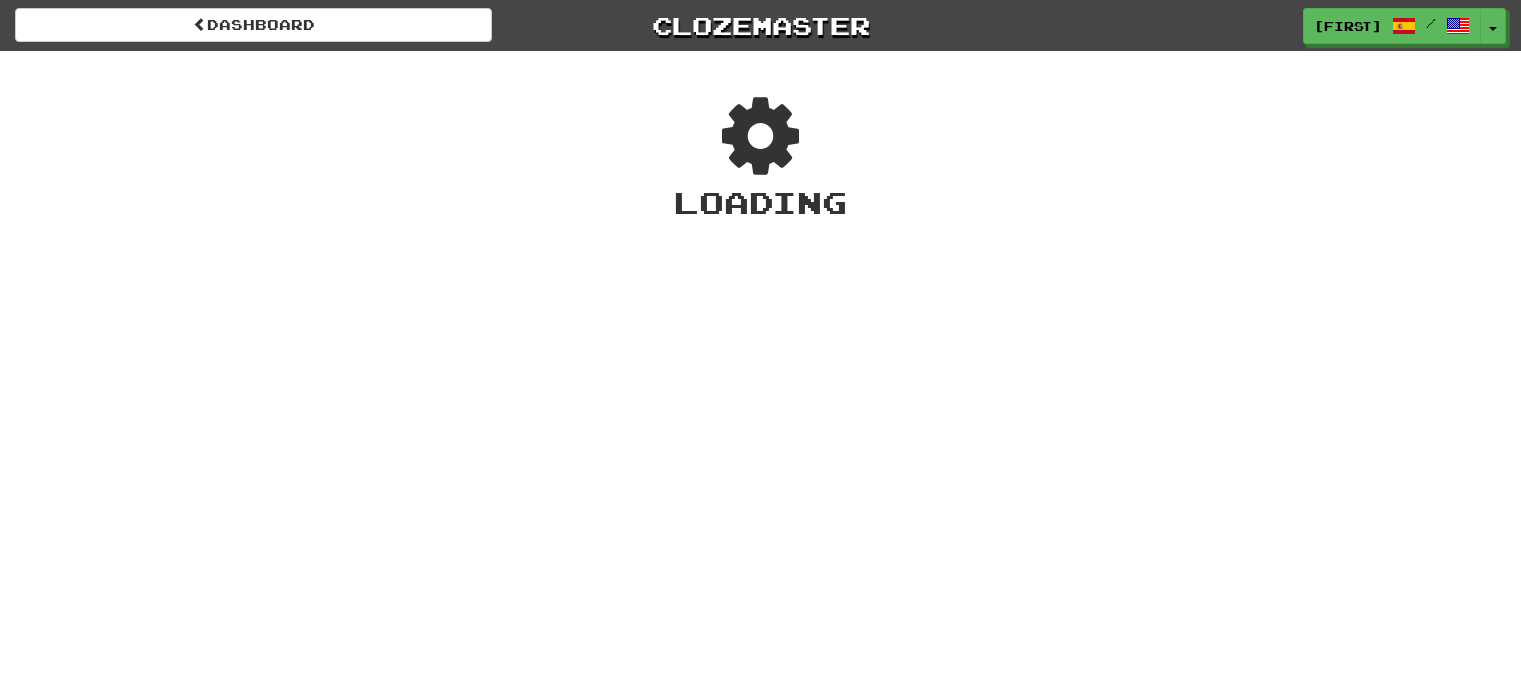 scroll, scrollTop: 0, scrollLeft: 0, axis: both 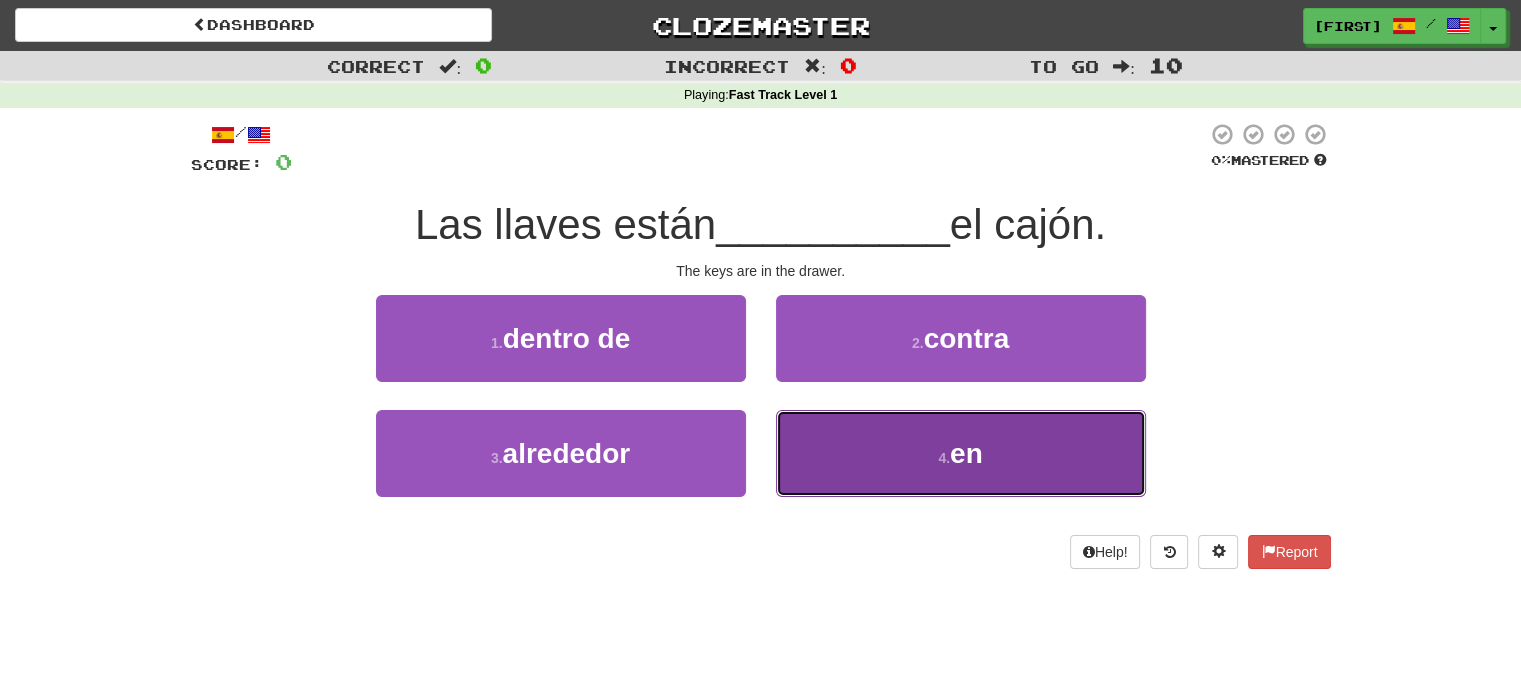 click on "4 .  en" at bounding box center (961, 453) 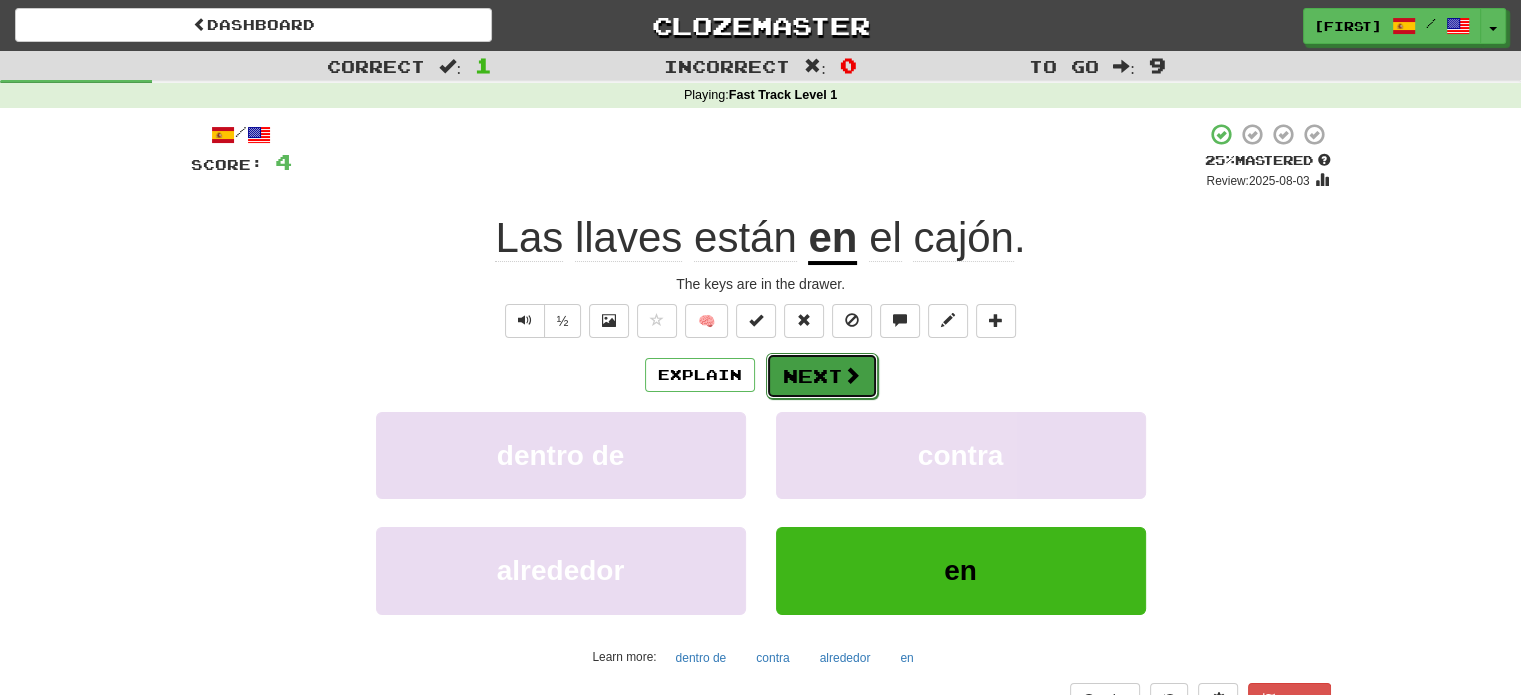 click on "Next" at bounding box center (822, 376) 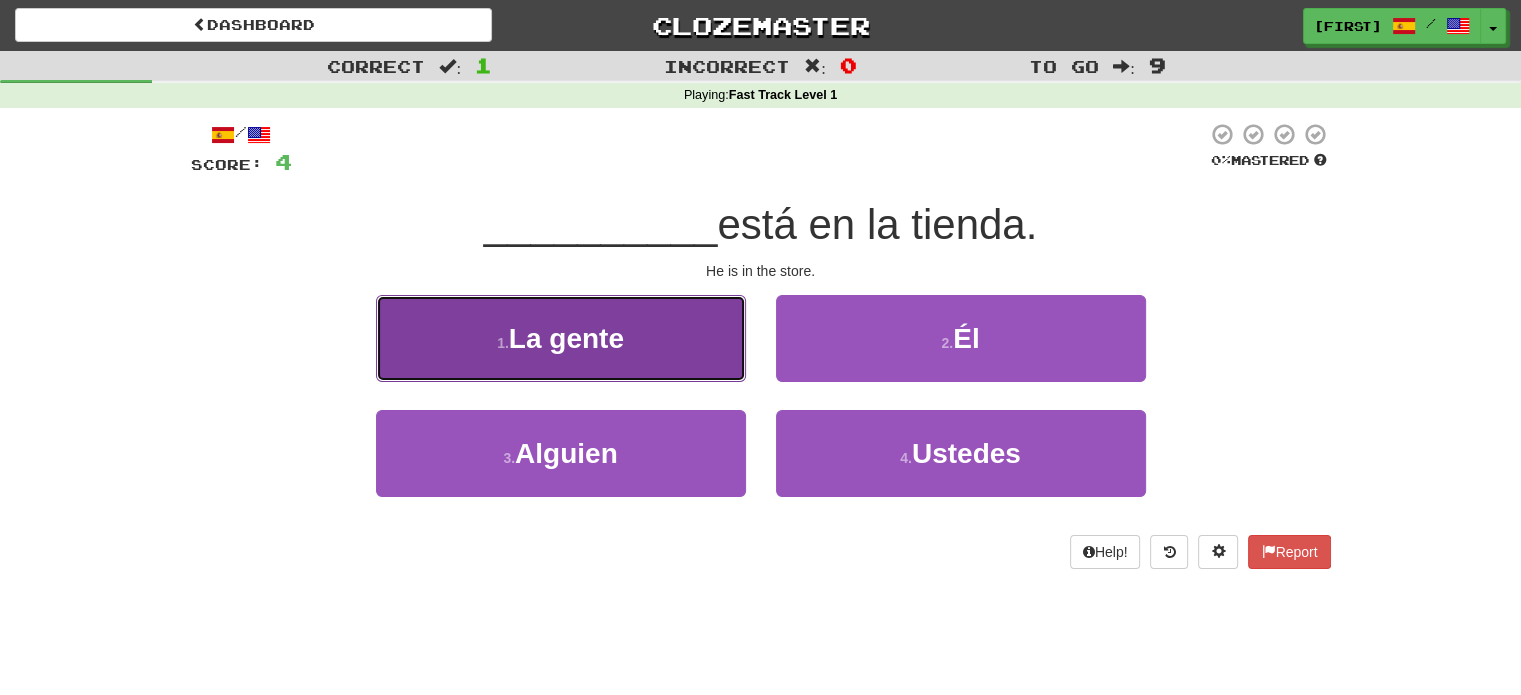 click on "La gente" at bounding box center [566, 338] 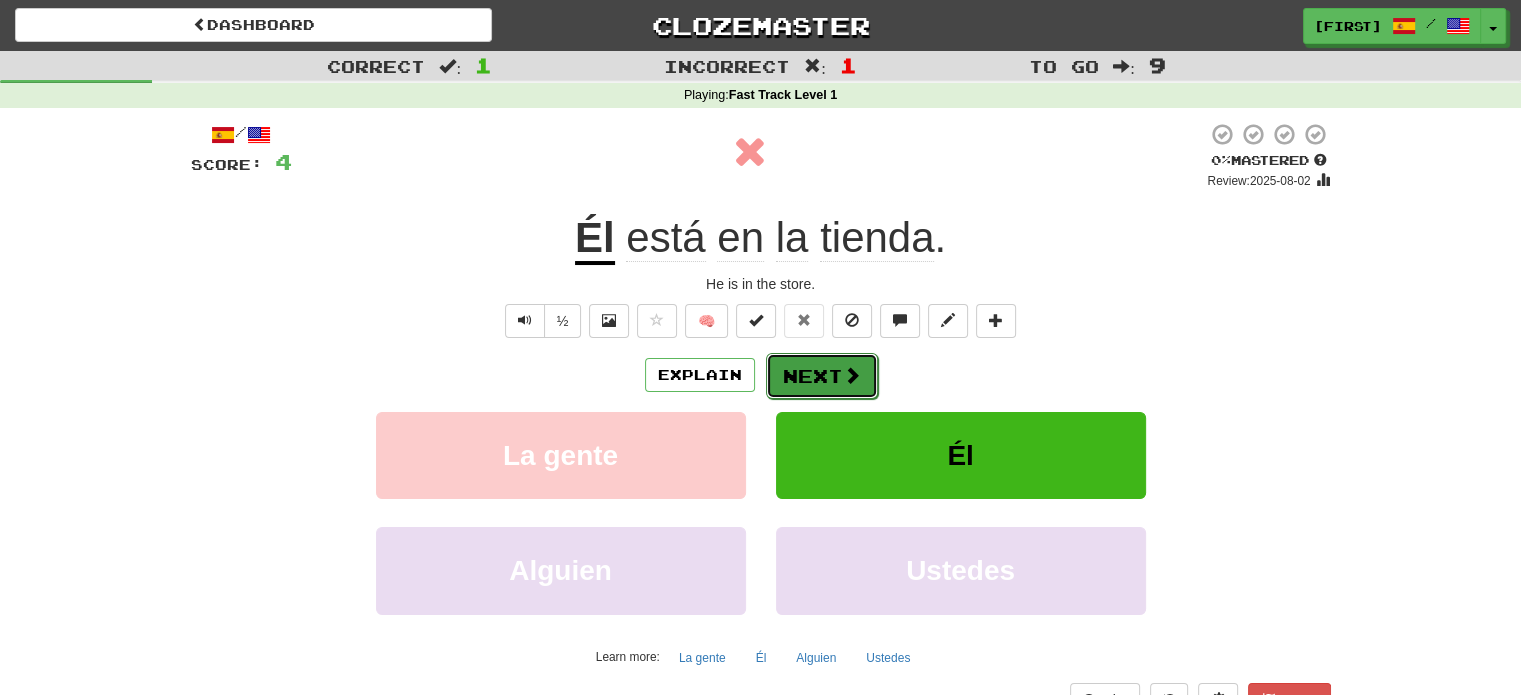 click on "Next" at bounding box center (822, 376) 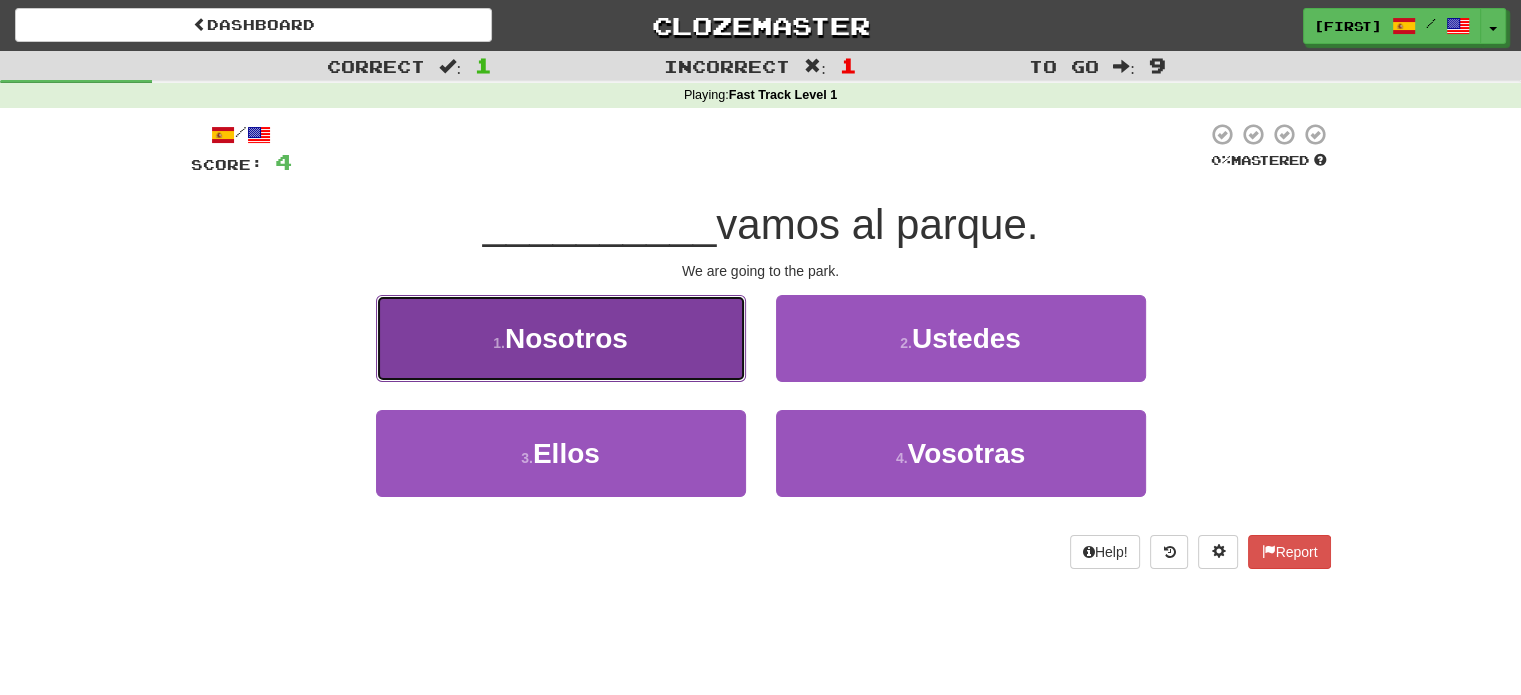 click on "1 .  Nosotros" at bounding box center [561, 338] 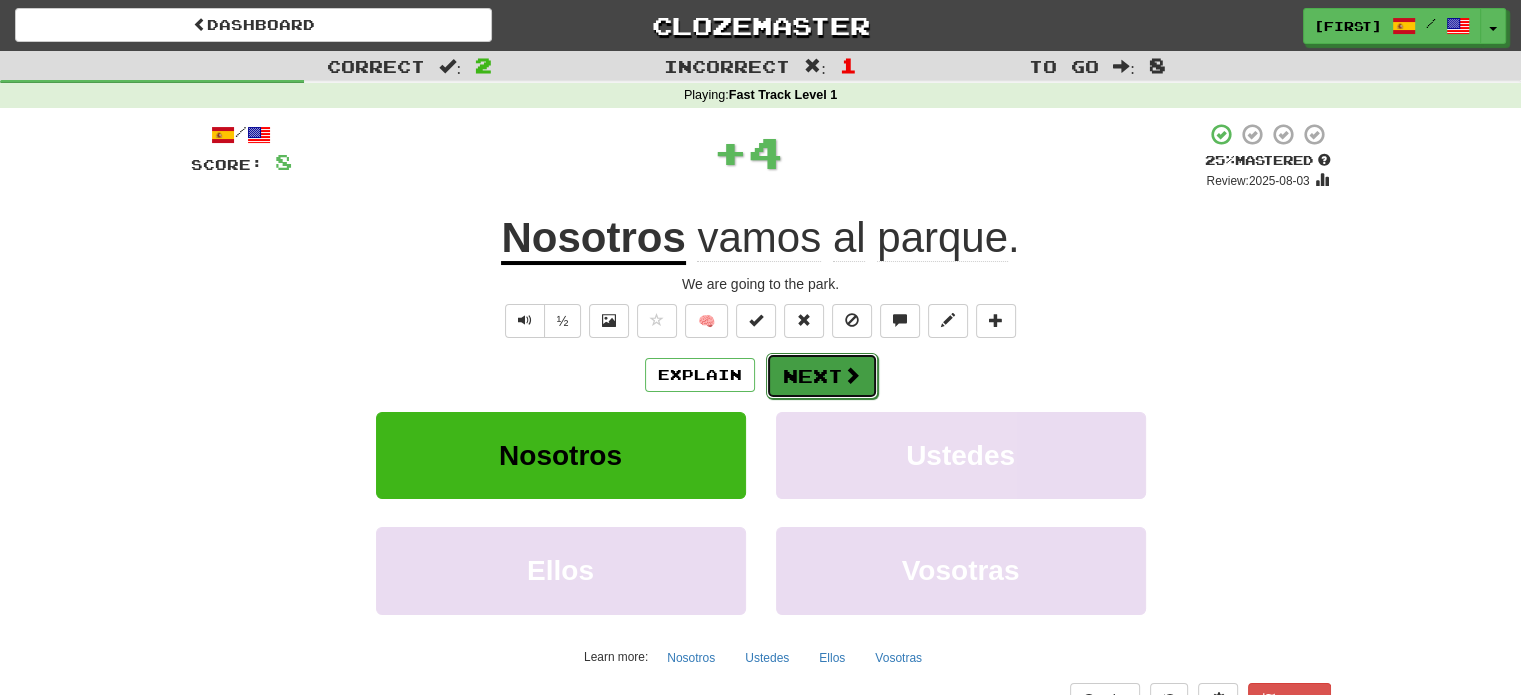 click at bounding box center [852, 375] 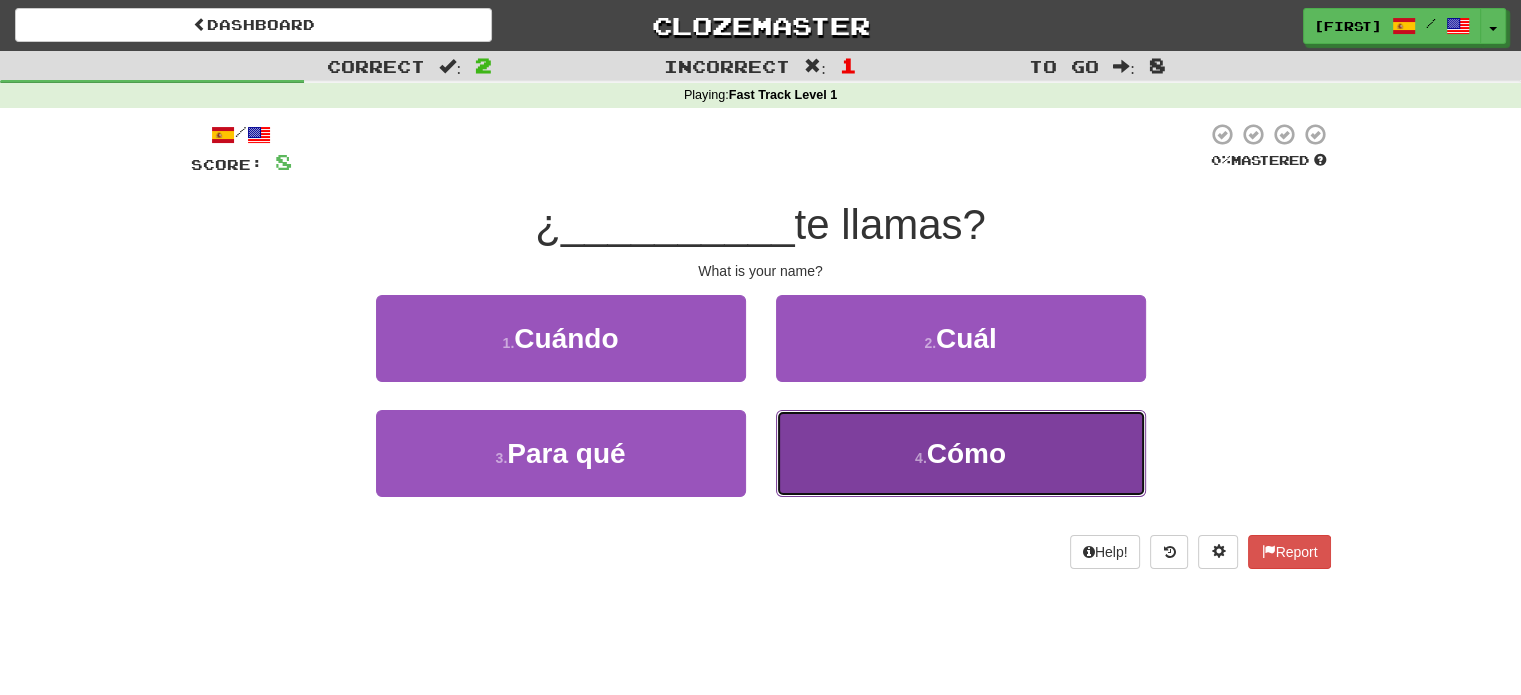 click on "Cómo" at bounding box center [966, 453] 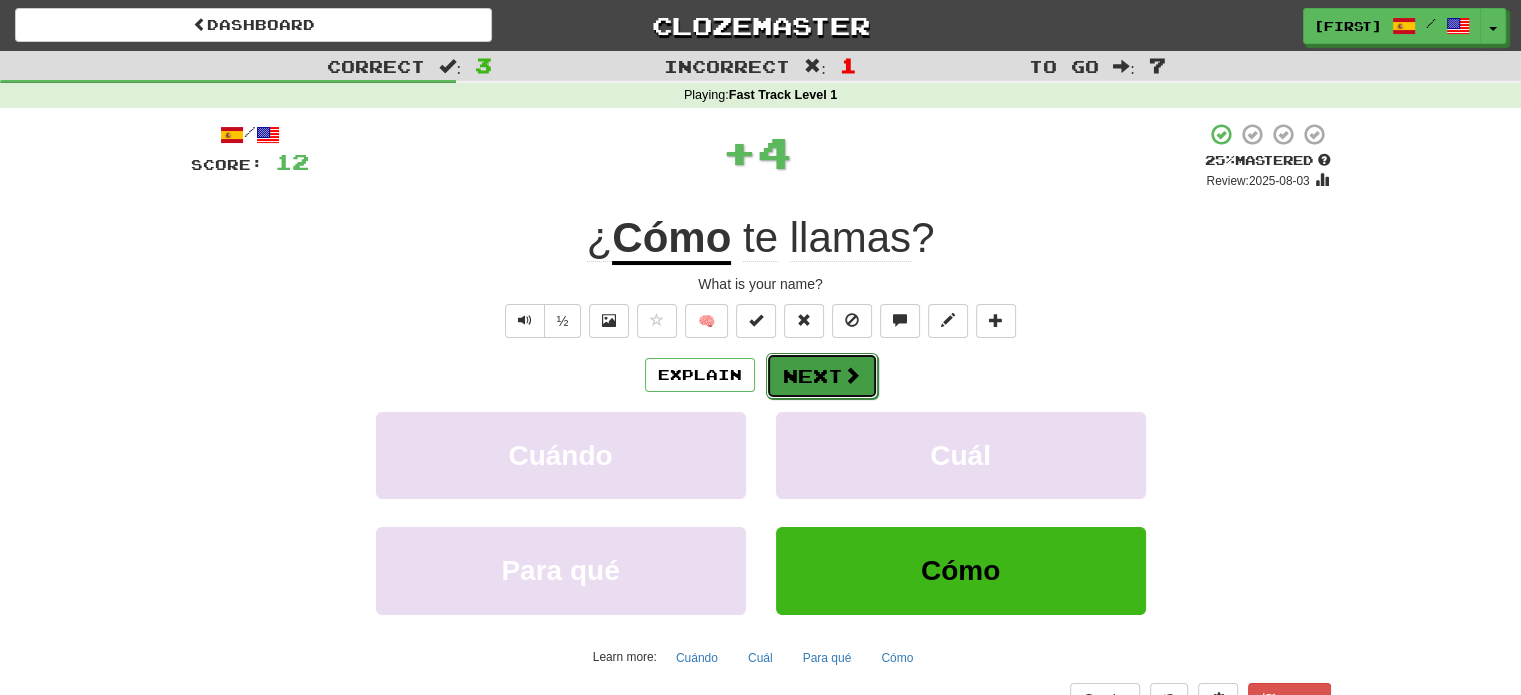 click on "Next" at bounding box center (822, 376) 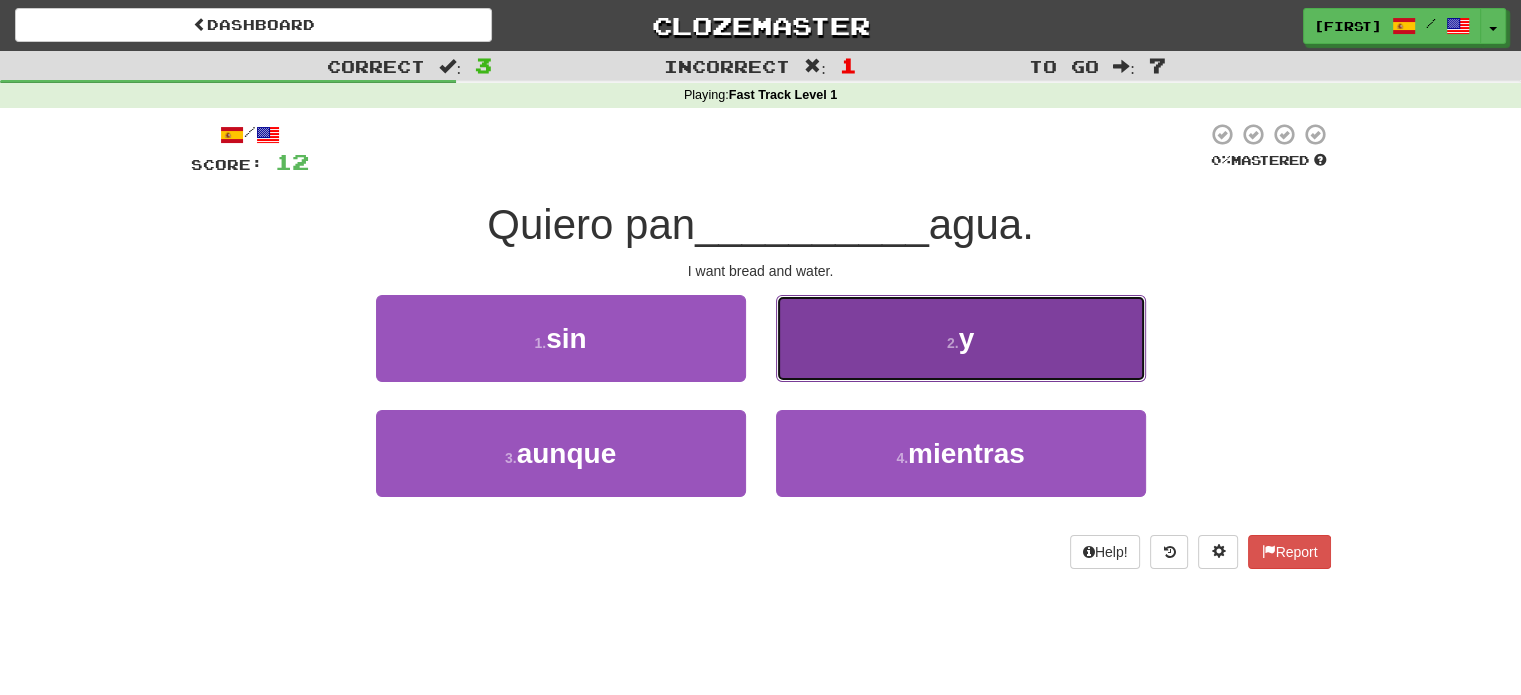 click on "2 .  y" at bounding box center (961, 338) 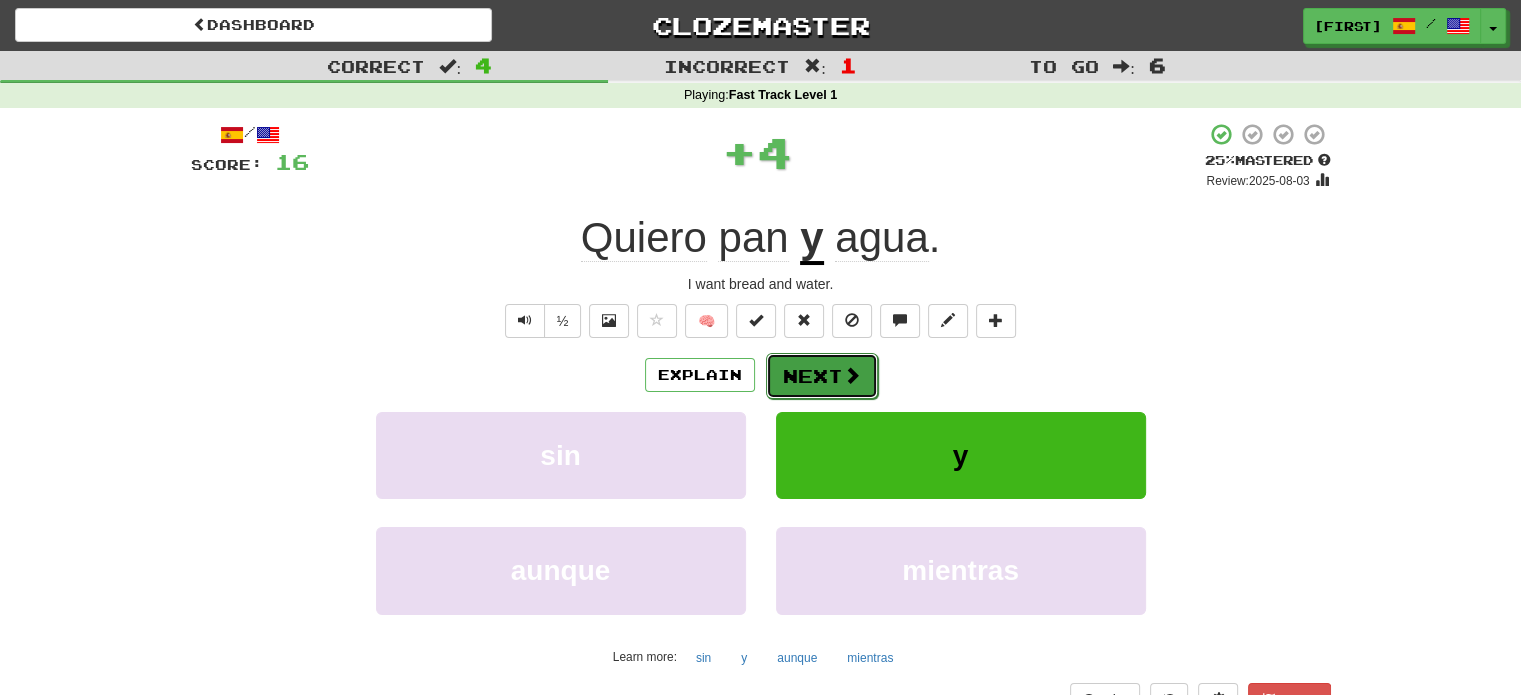 click on "Next" at bounding box center (822, 376) 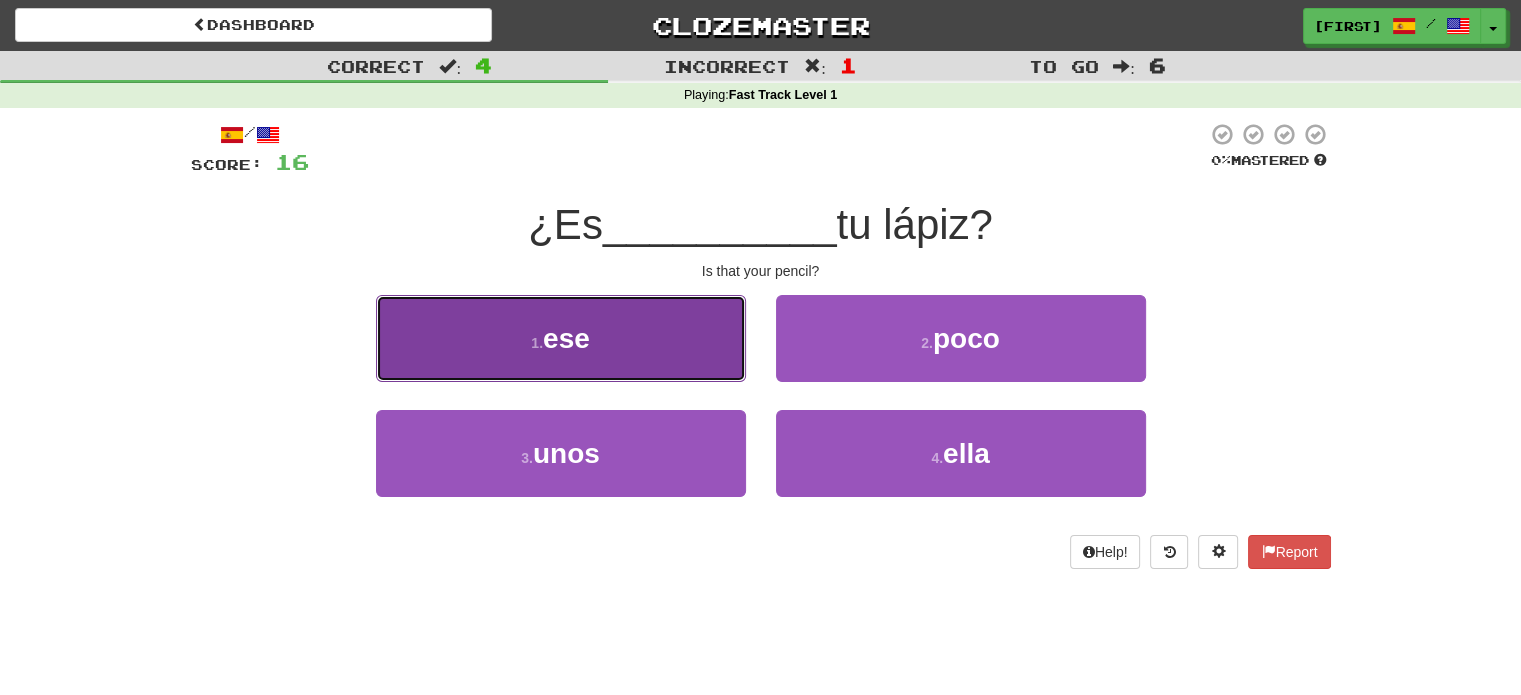 click on "1 .  ese" at bounding box center (561, 338) 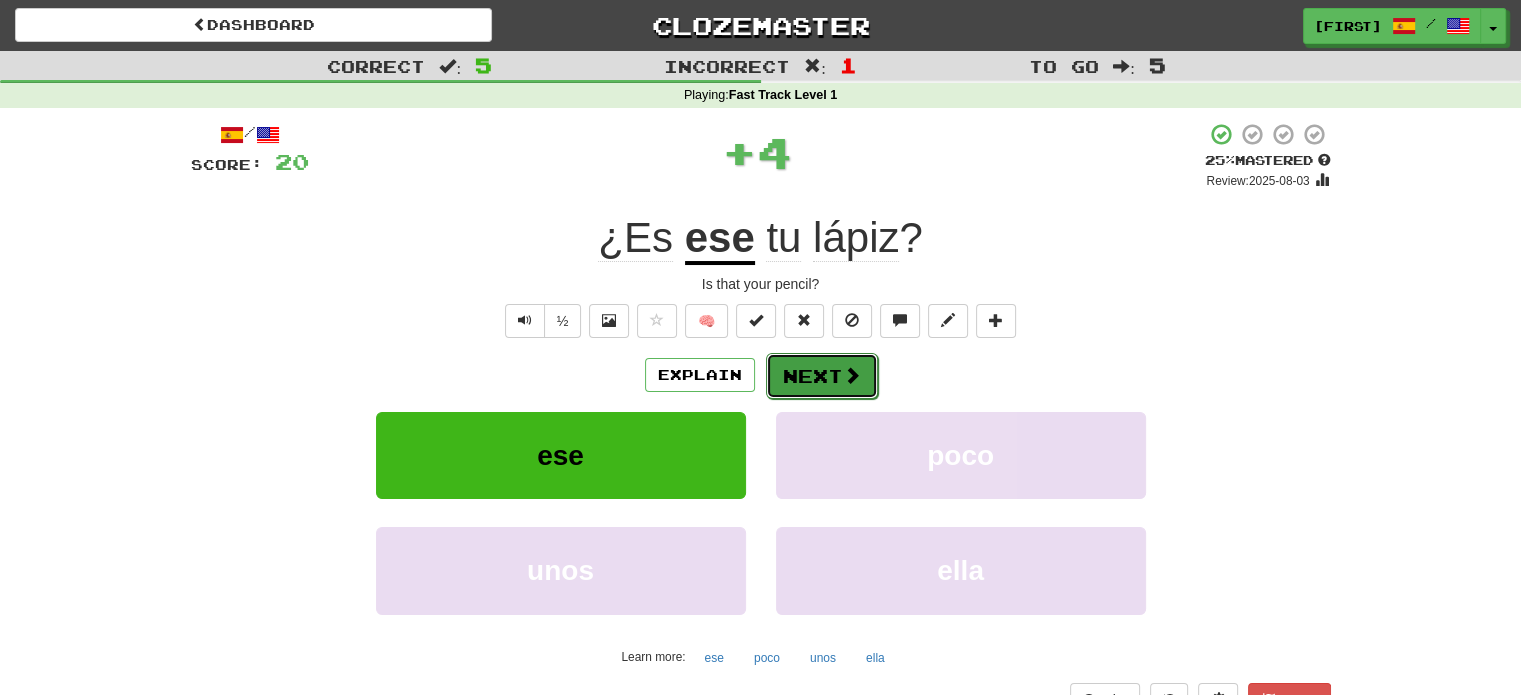 click on "Next" at bounding box center [822, 376] 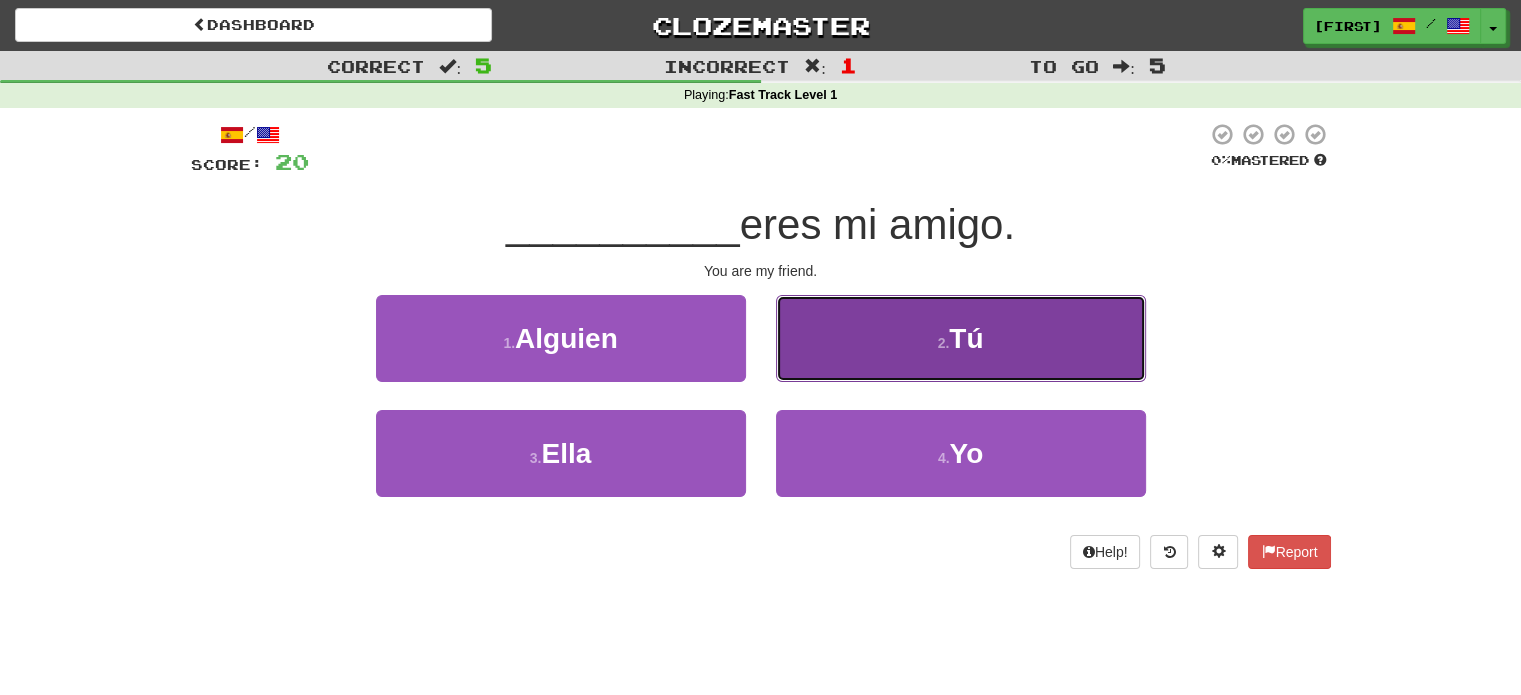 click on "2 .  Tú" at bounding box center [961, 338] 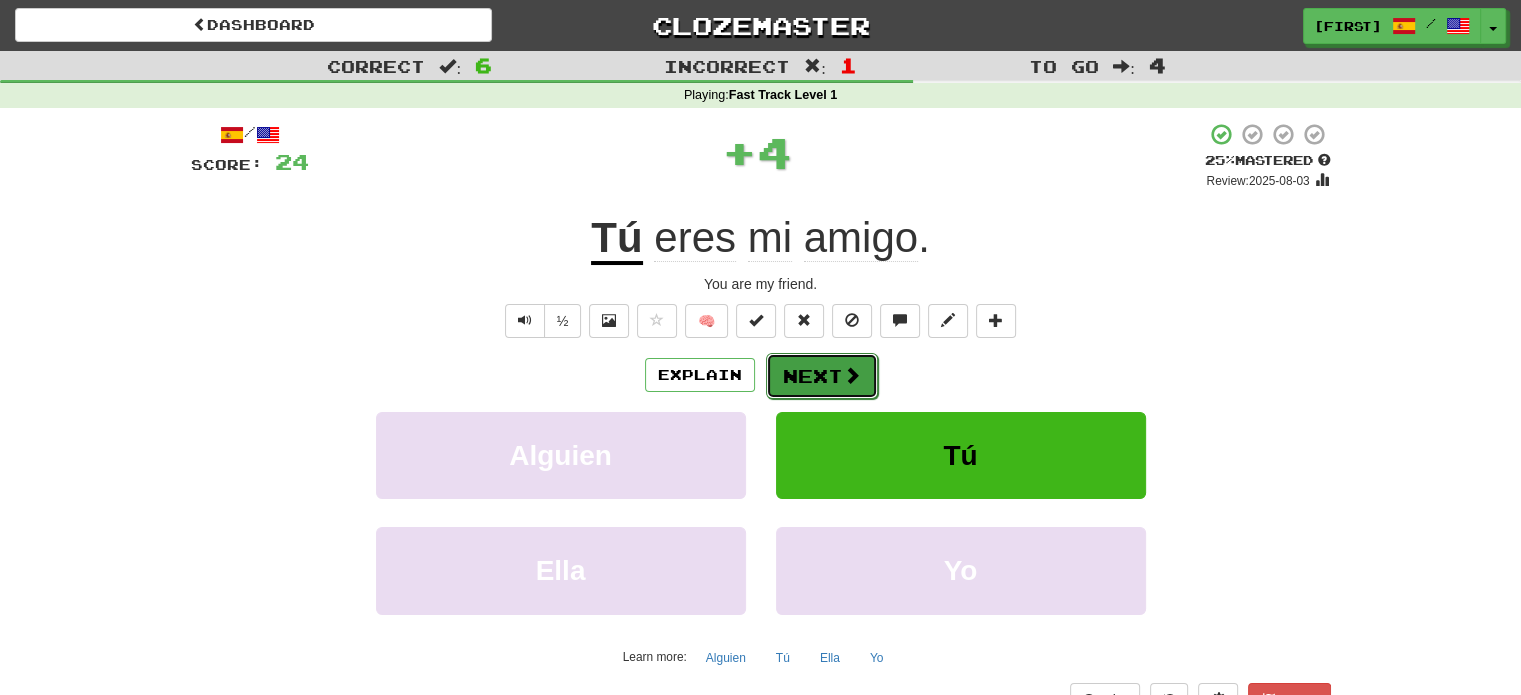 click on "Next" at bounding box center (822, 376) 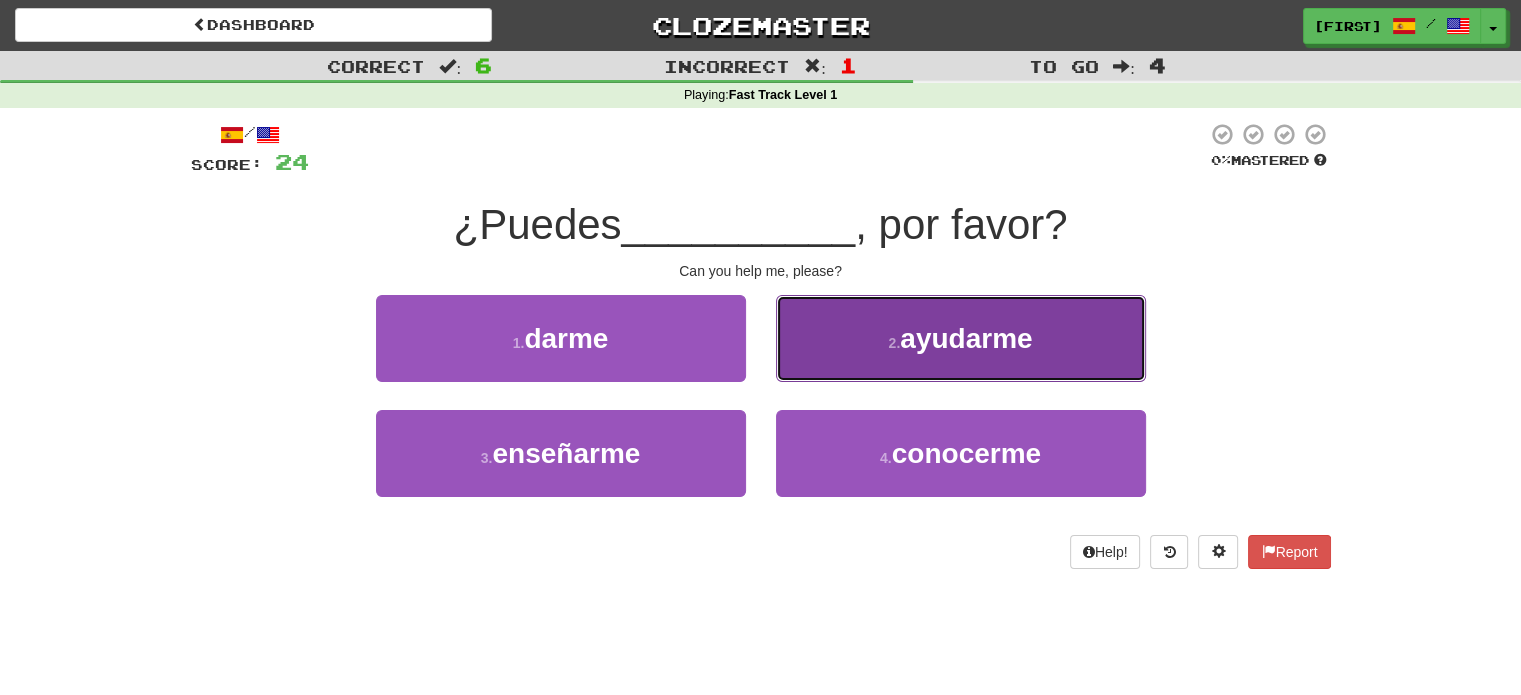 click on "ayudarme" at bounding box center (966, 338) 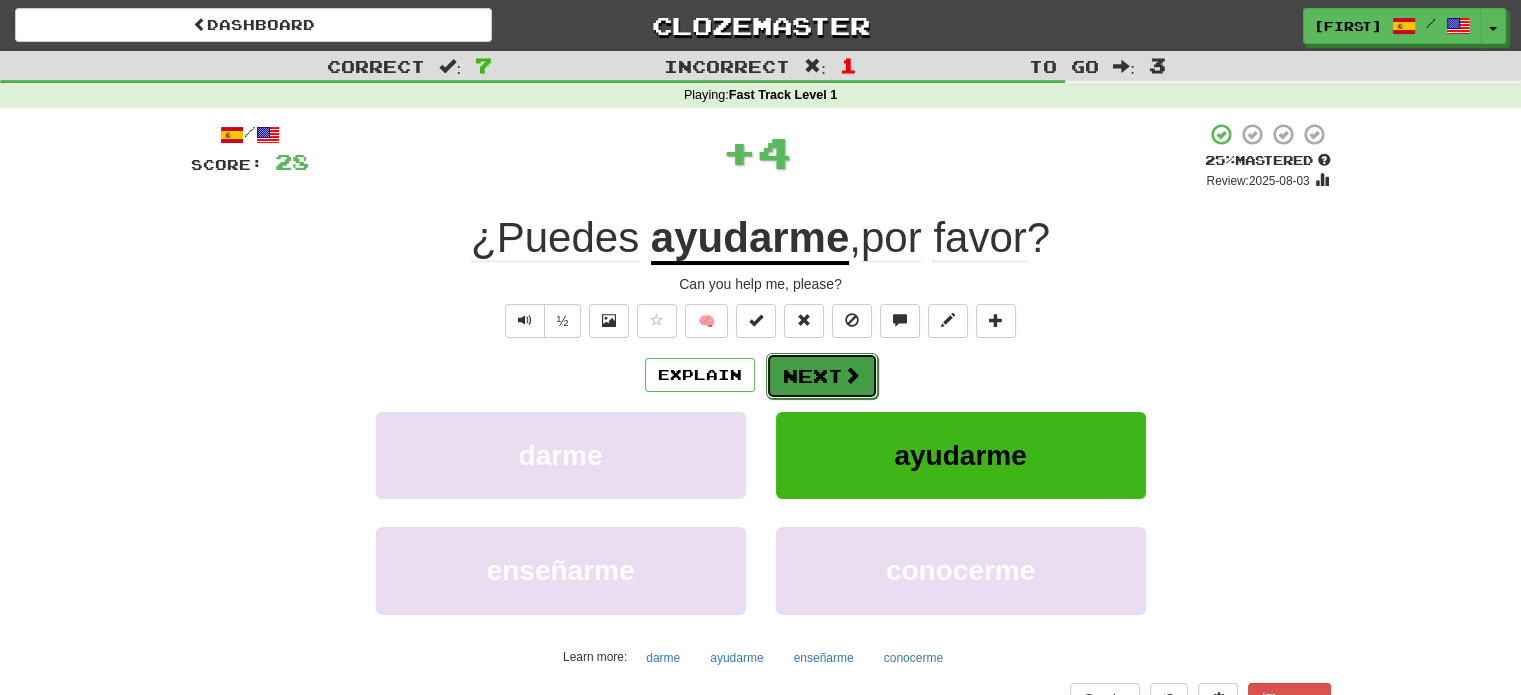 click at bounding box center (852, 375) 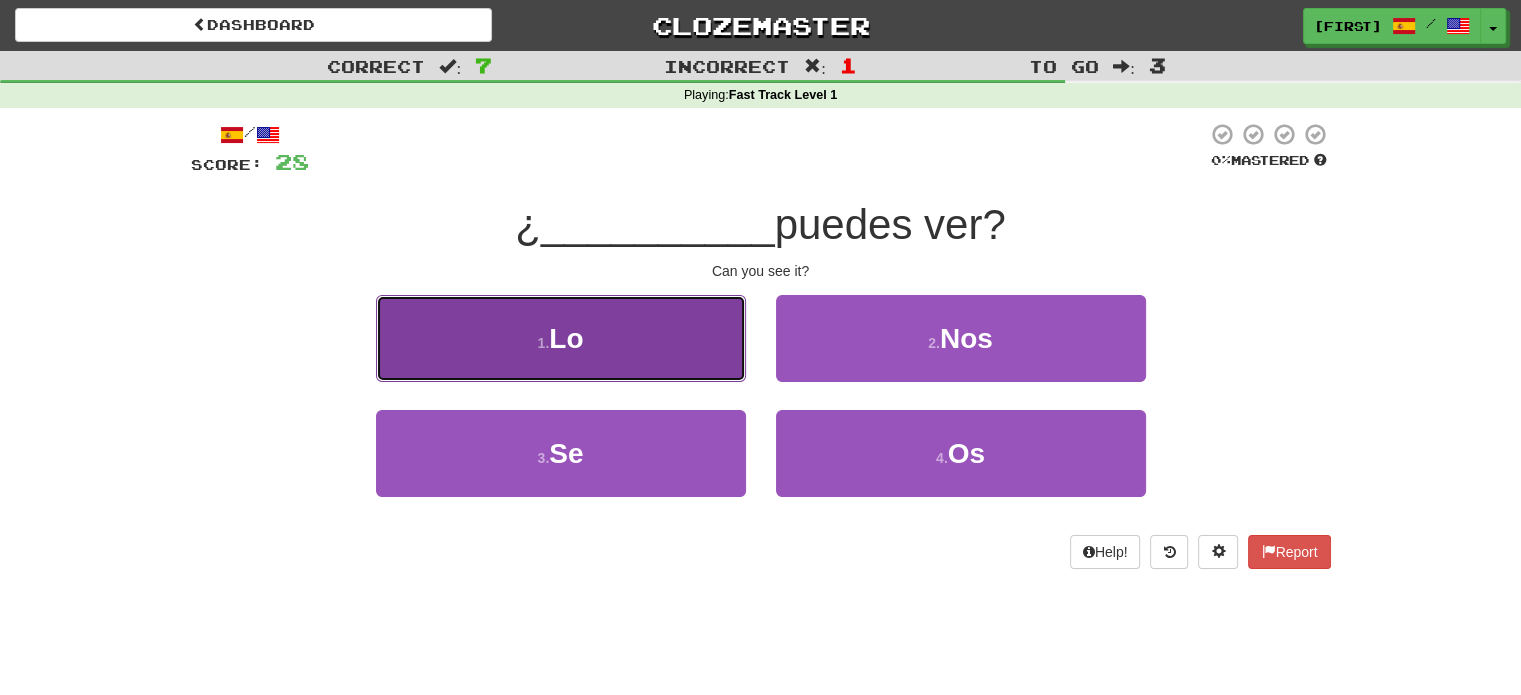 click on "1 .  Lo" at bounding box center [561, 338] 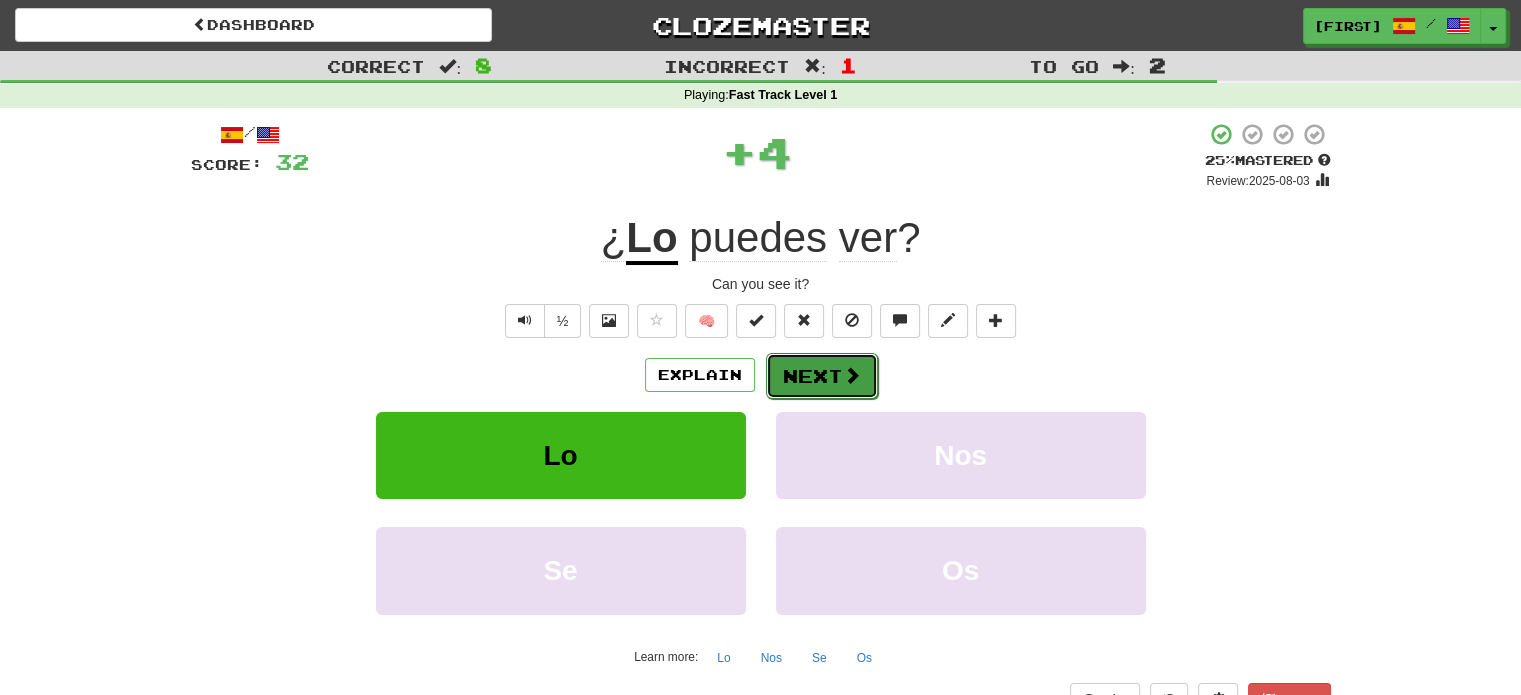 click on "Next" at bounding box center (822, 376) 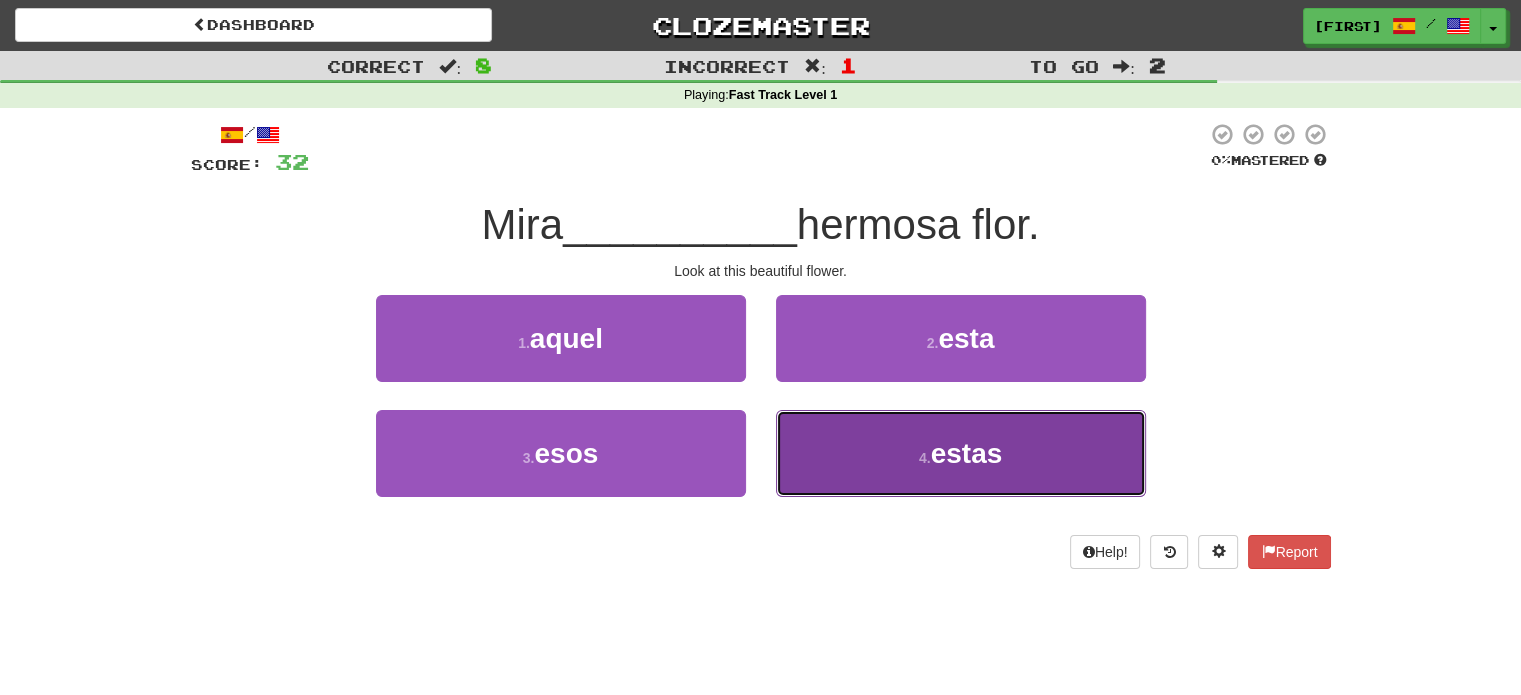 click on "4 .  estas" at bounding box center [961, 453] 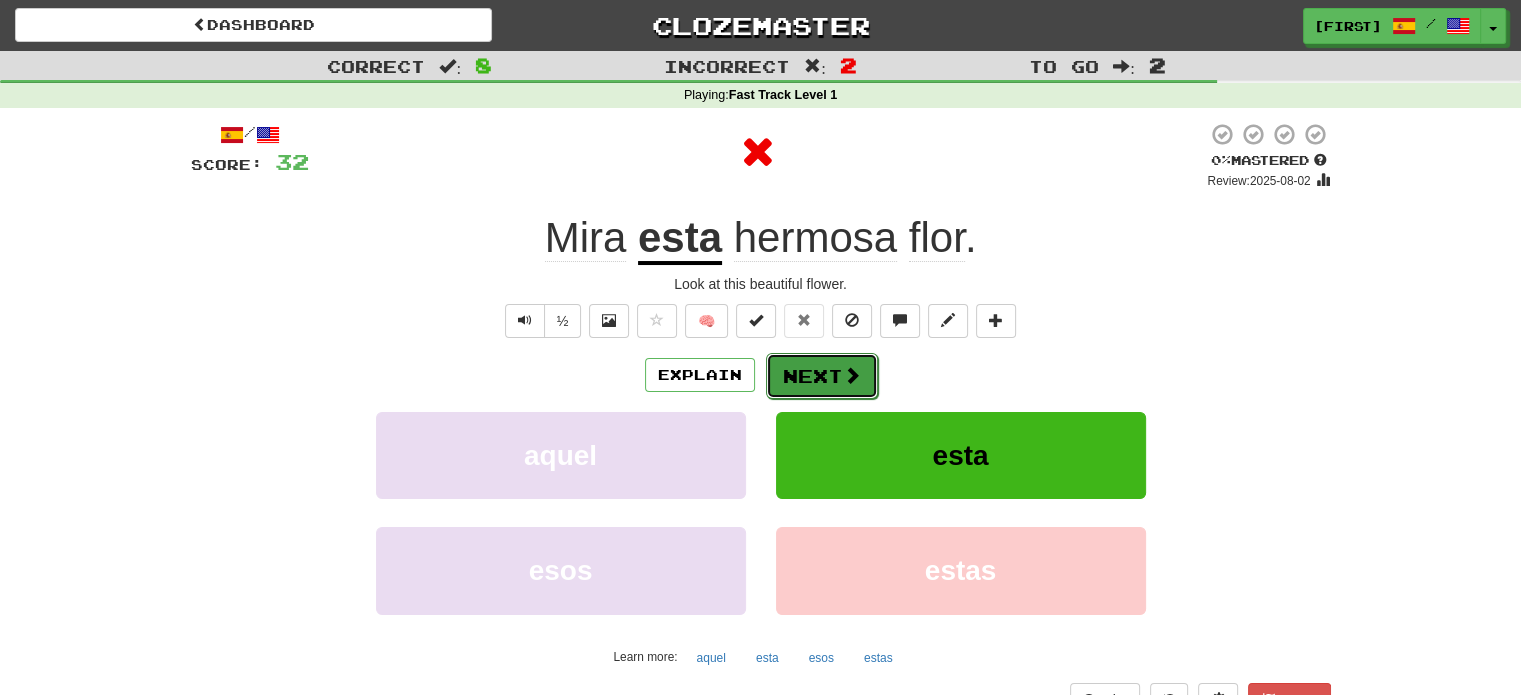 click on "Next" at bounding box center (822, 376) 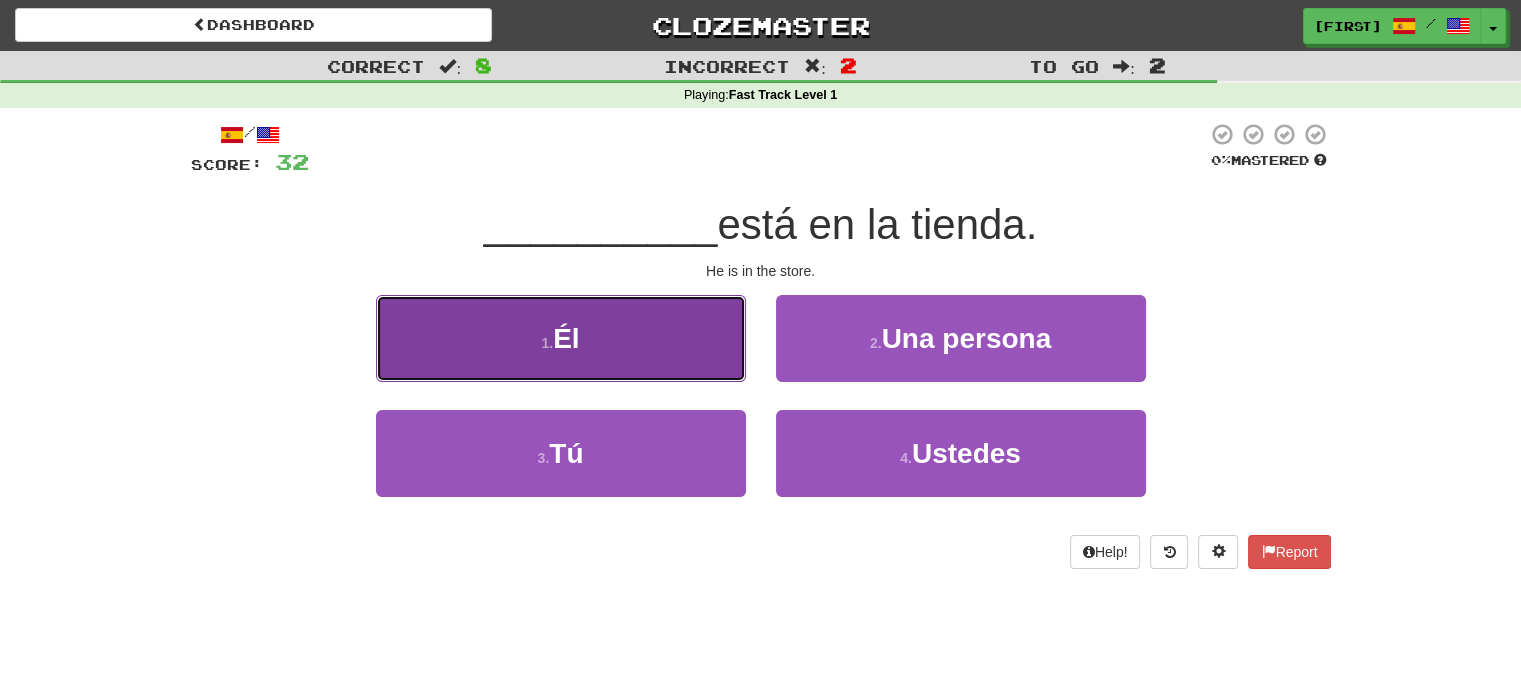 click on "1 .  Él" at bounding box center [561, 338] 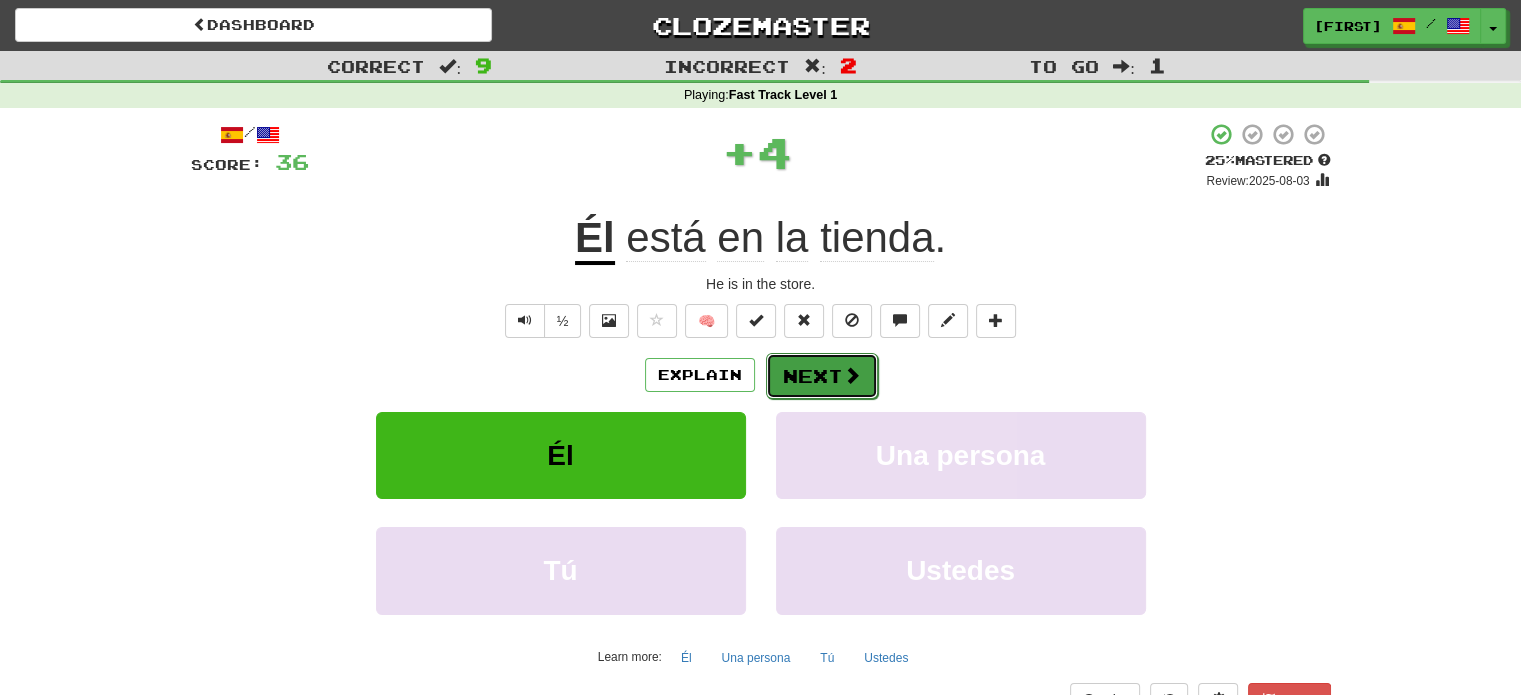 click on "Next" at bounding box center [822, 376] 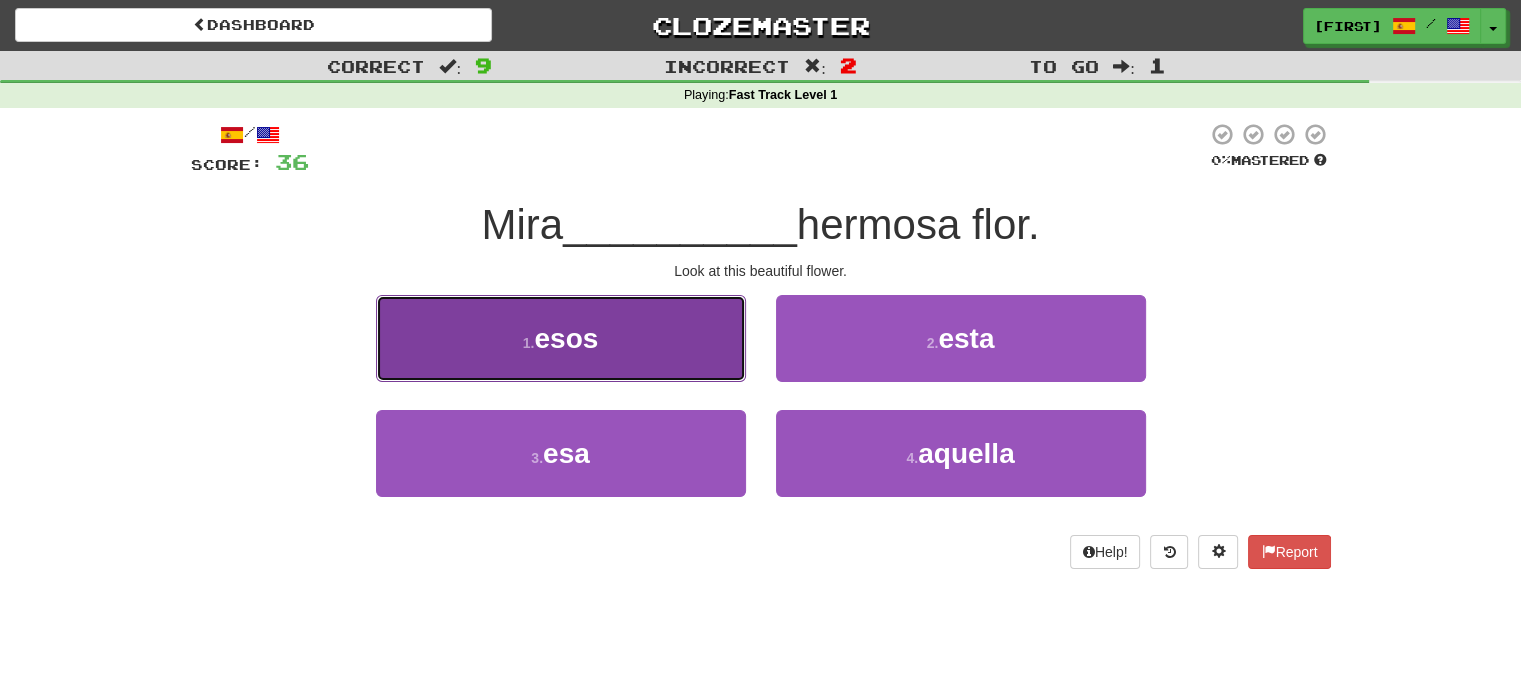 click on "1 .  esos" at bounding box center [561, 338] 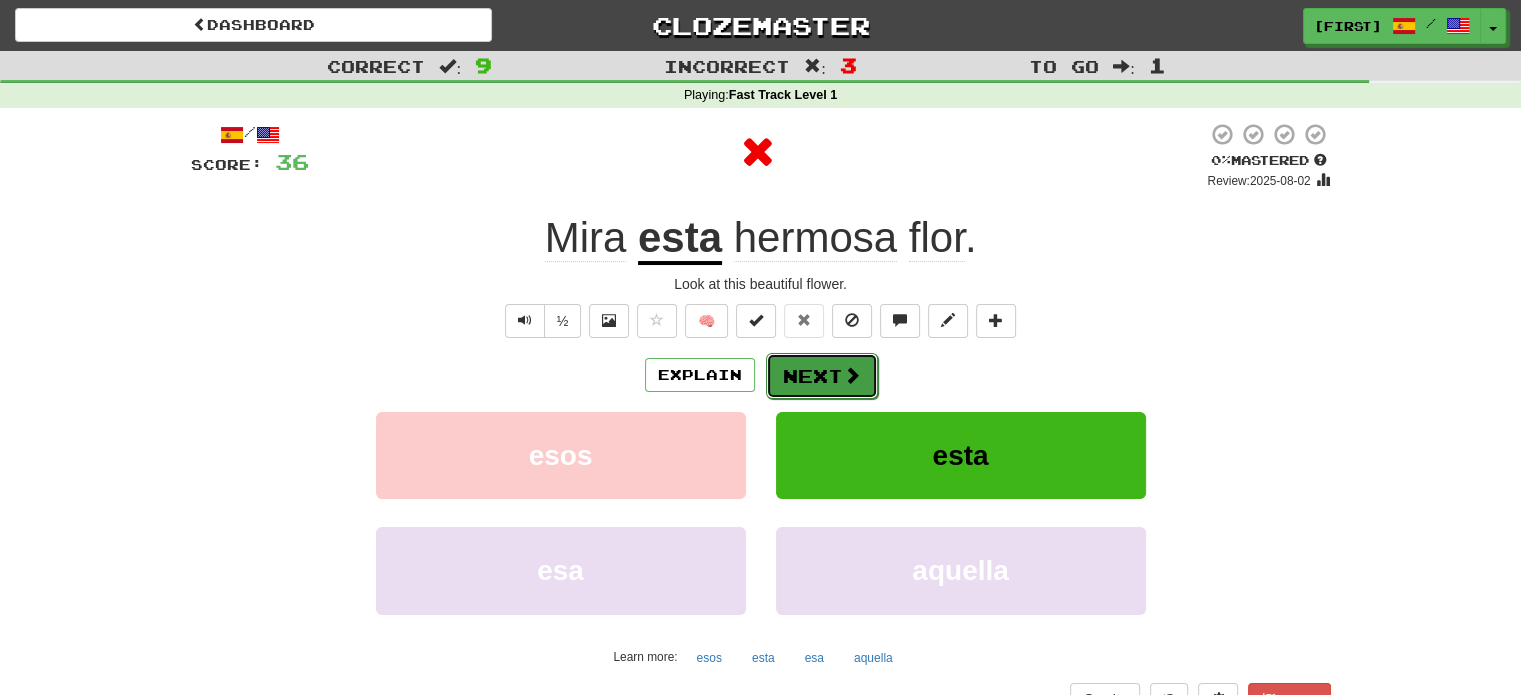 click on "Next" at bounding box center (822, 376) 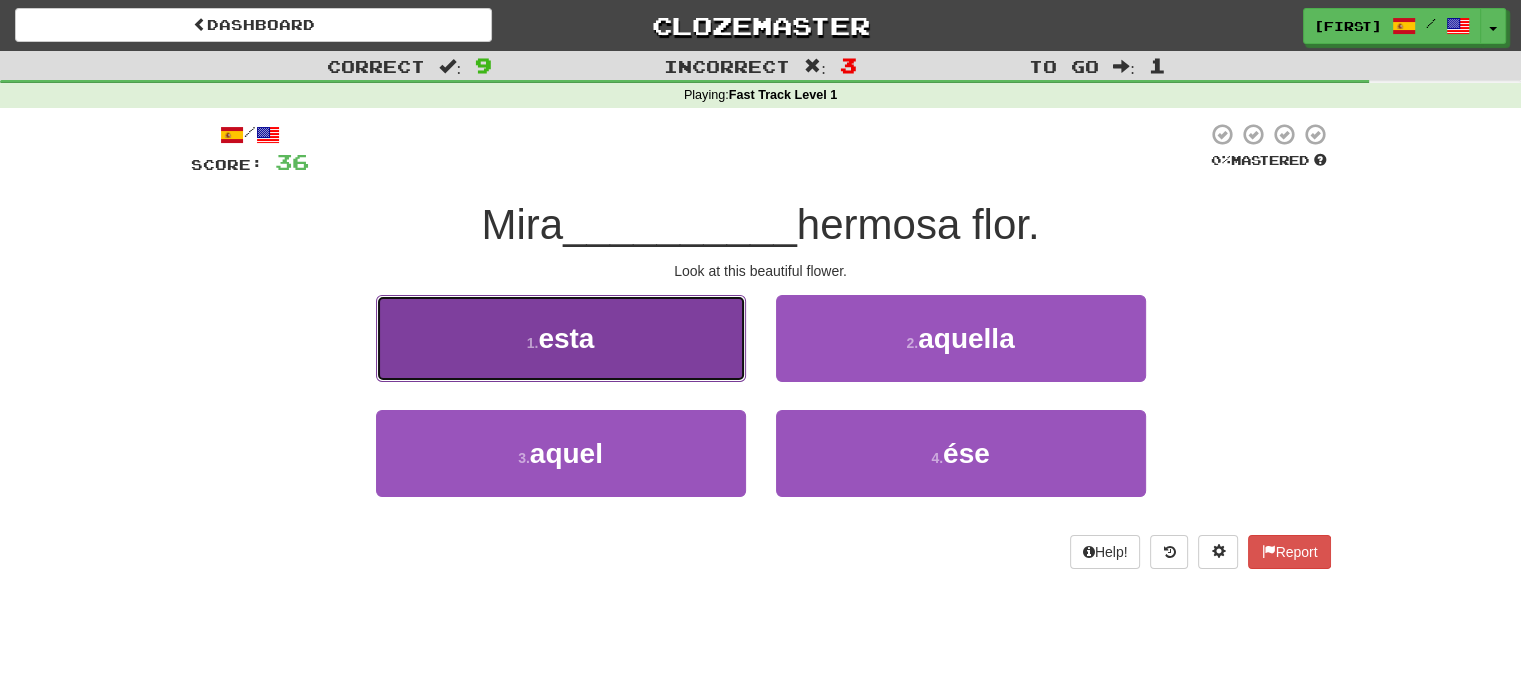click on "1 .  esta" at bounding box center (561, 338) 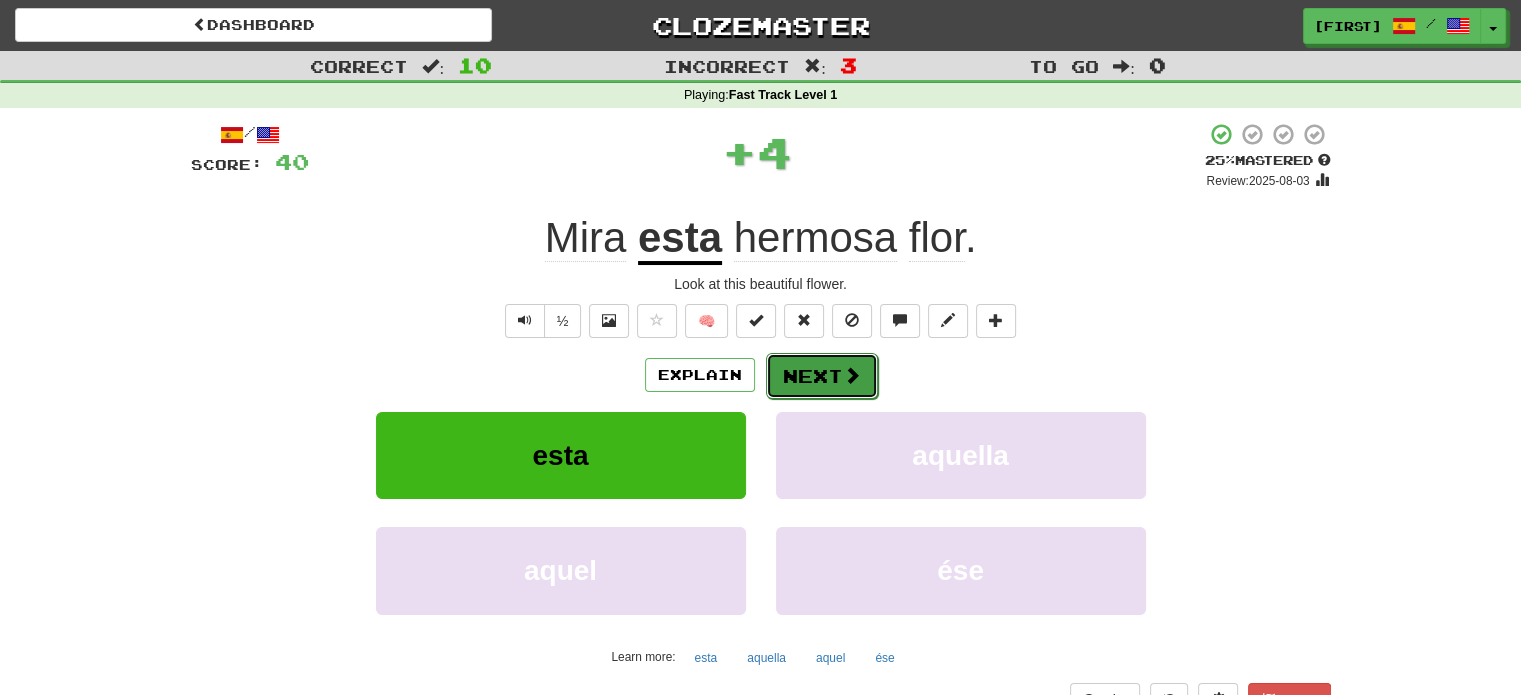 click on "Next" at bounding box center (822, 376) 